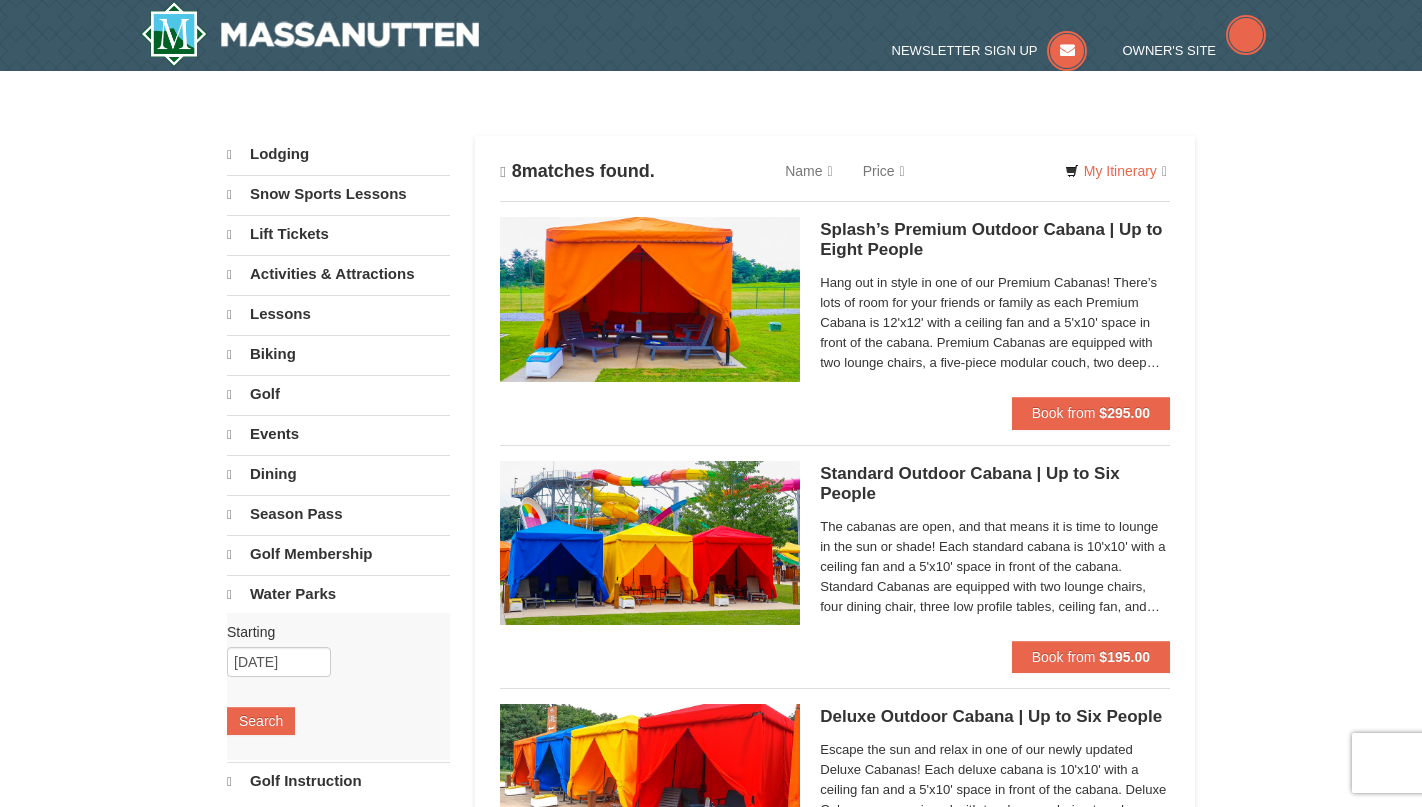 scroll, scrollTop: 0, scrollLeft: 0, axis: both 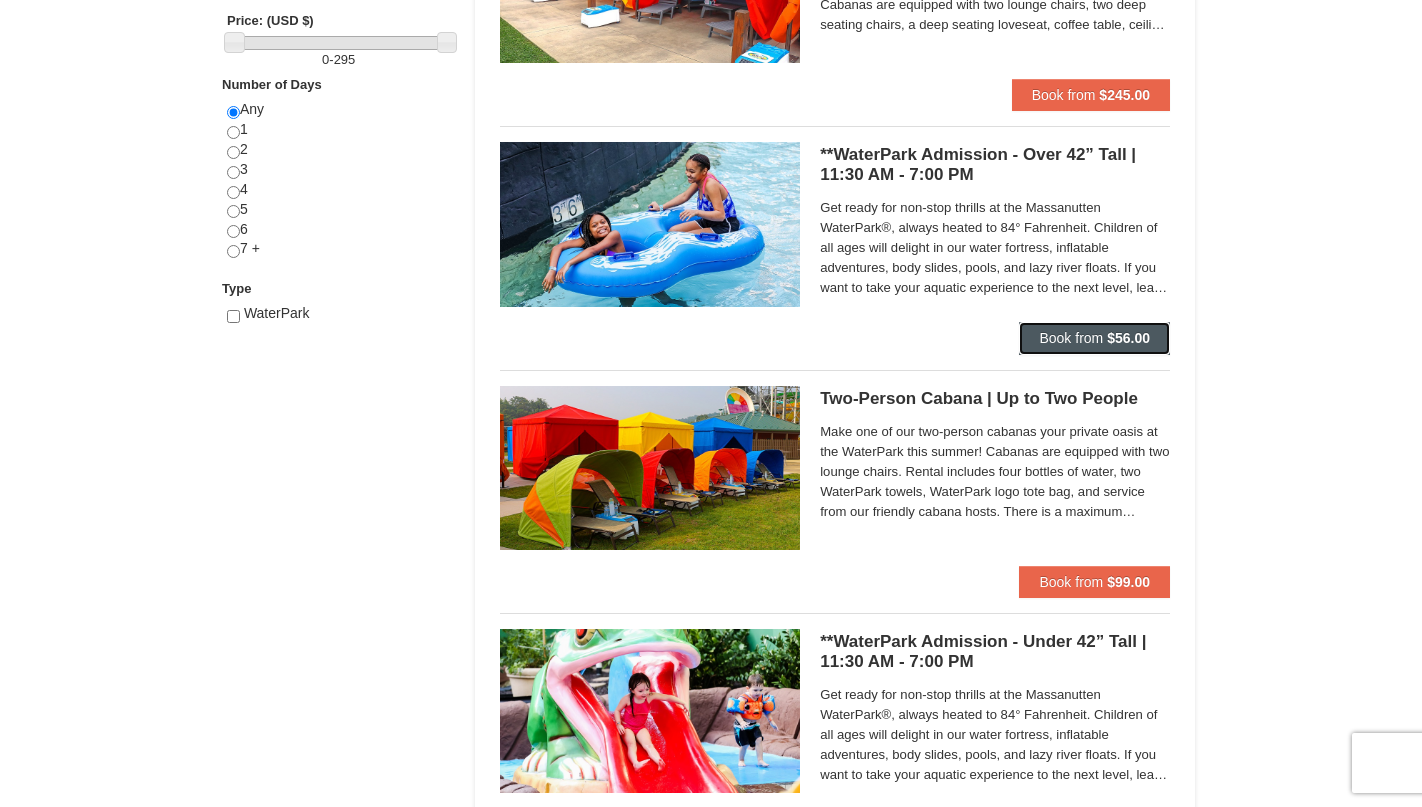 click on "$56.00" at bounding box center [1128, 338] 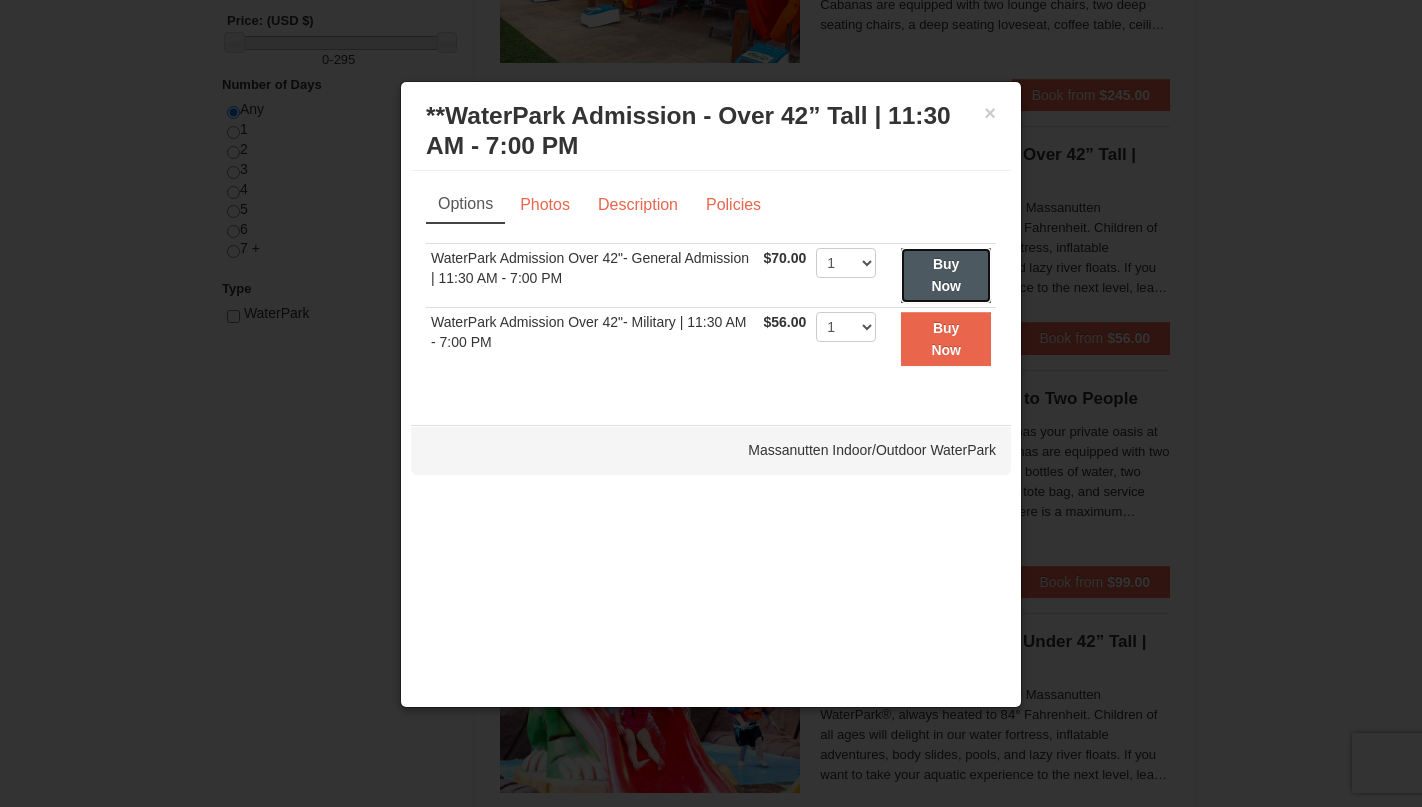 click on "Buy Now" at bounding box center (946, 275) 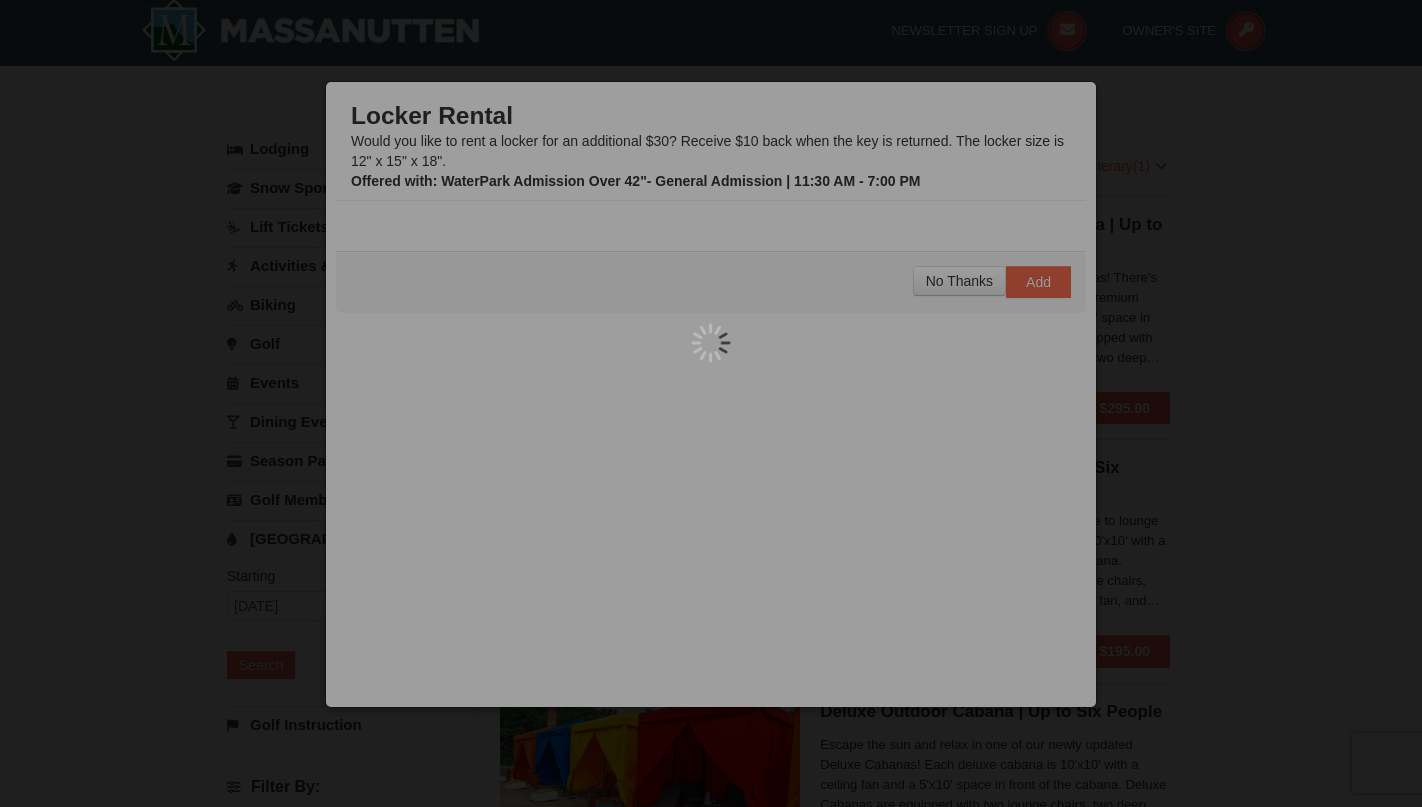 scroll, scrollTop: 6, scrollLeft: 0, axis: vertical 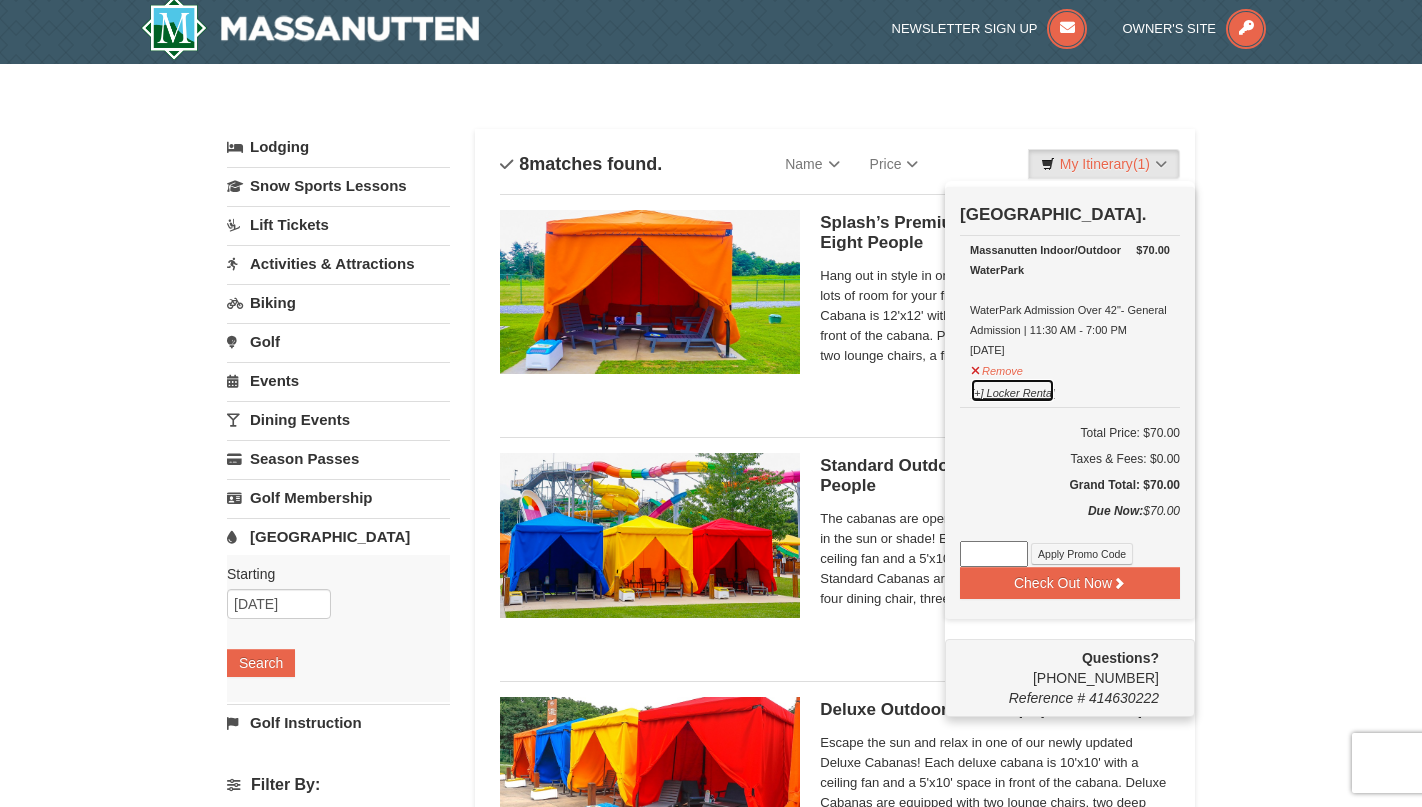 click on "[+] Locker Rental" at bounding box center (1012, 390) 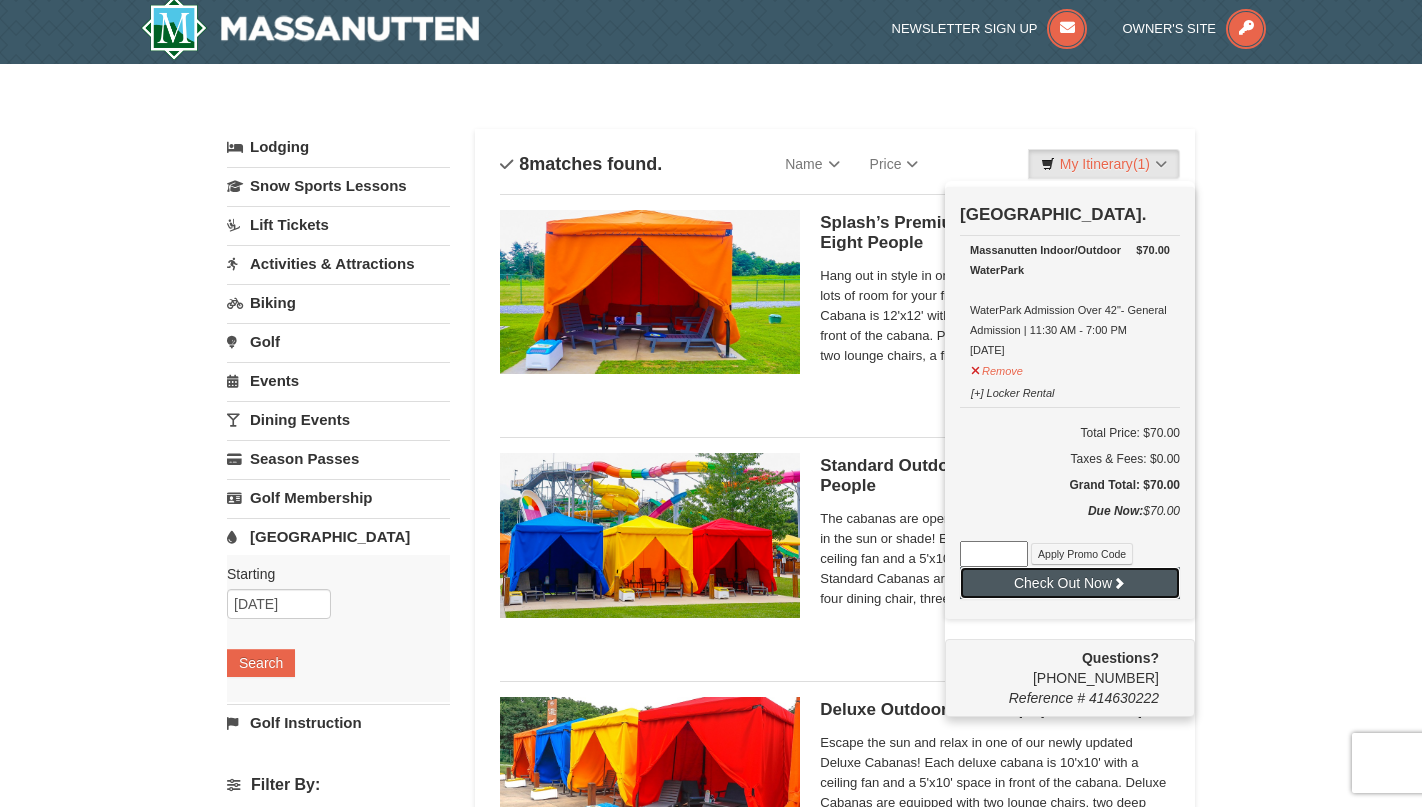 click on "Check Out Now" at bounding box center (1070, 583) 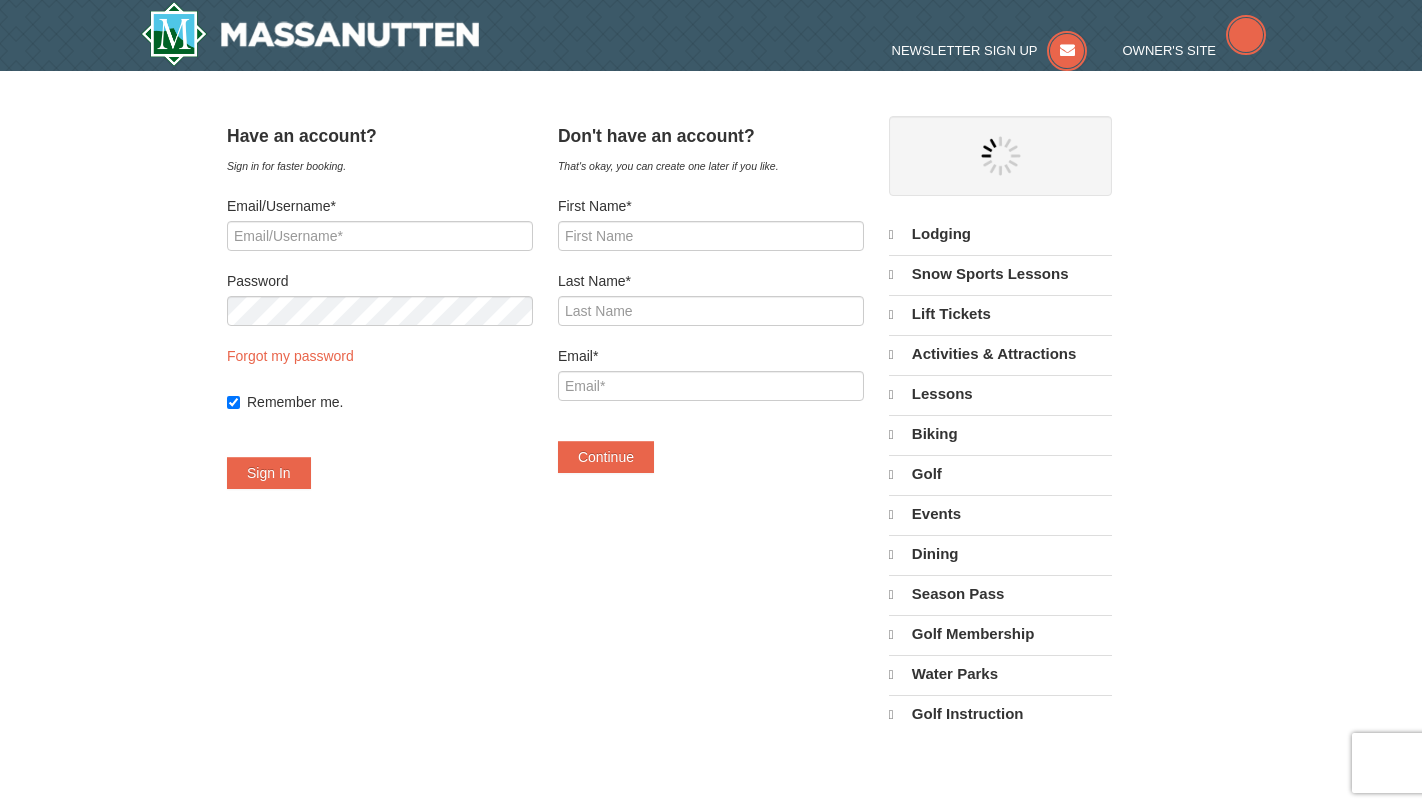 scroll, scrollTop: 0, scrollLeft: 0, axis: both 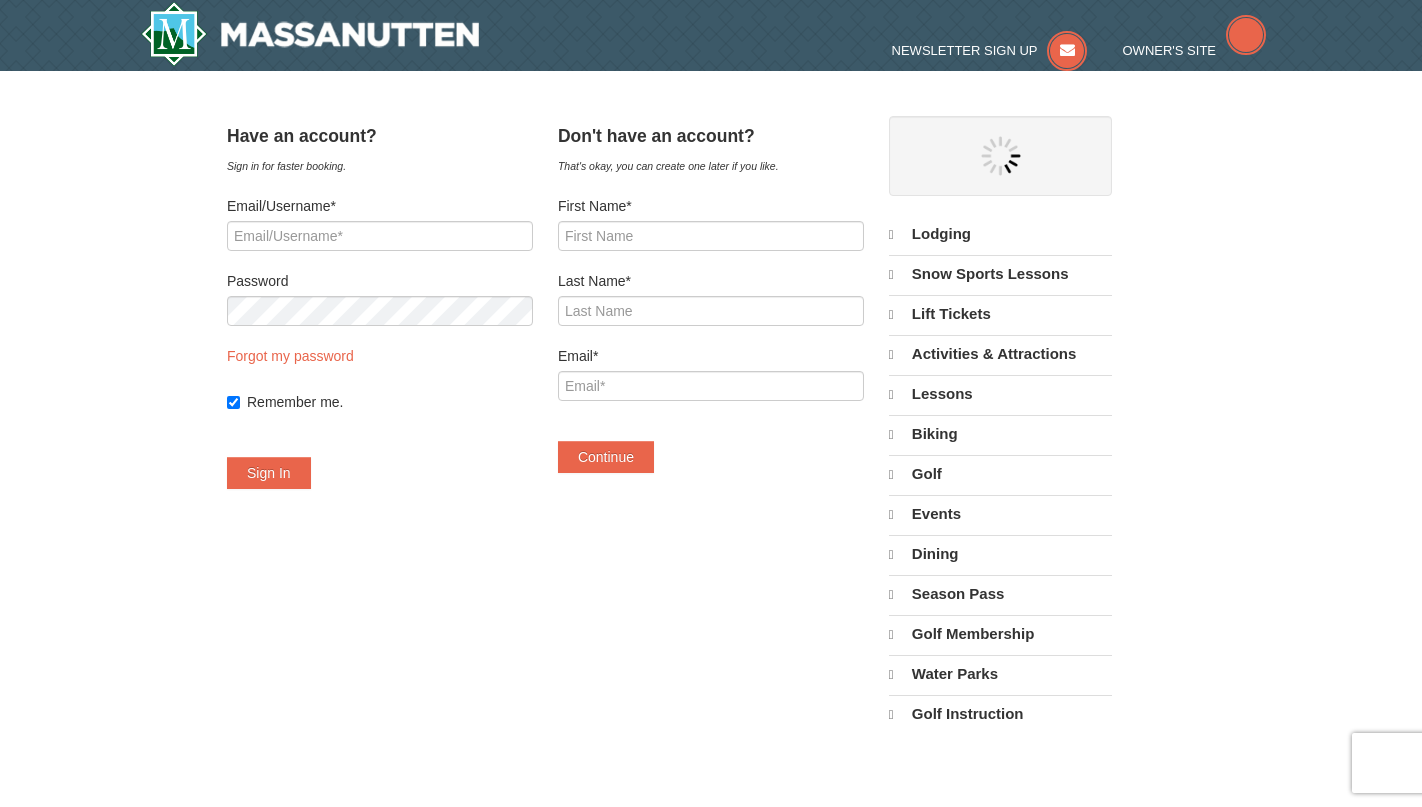 select on "7" 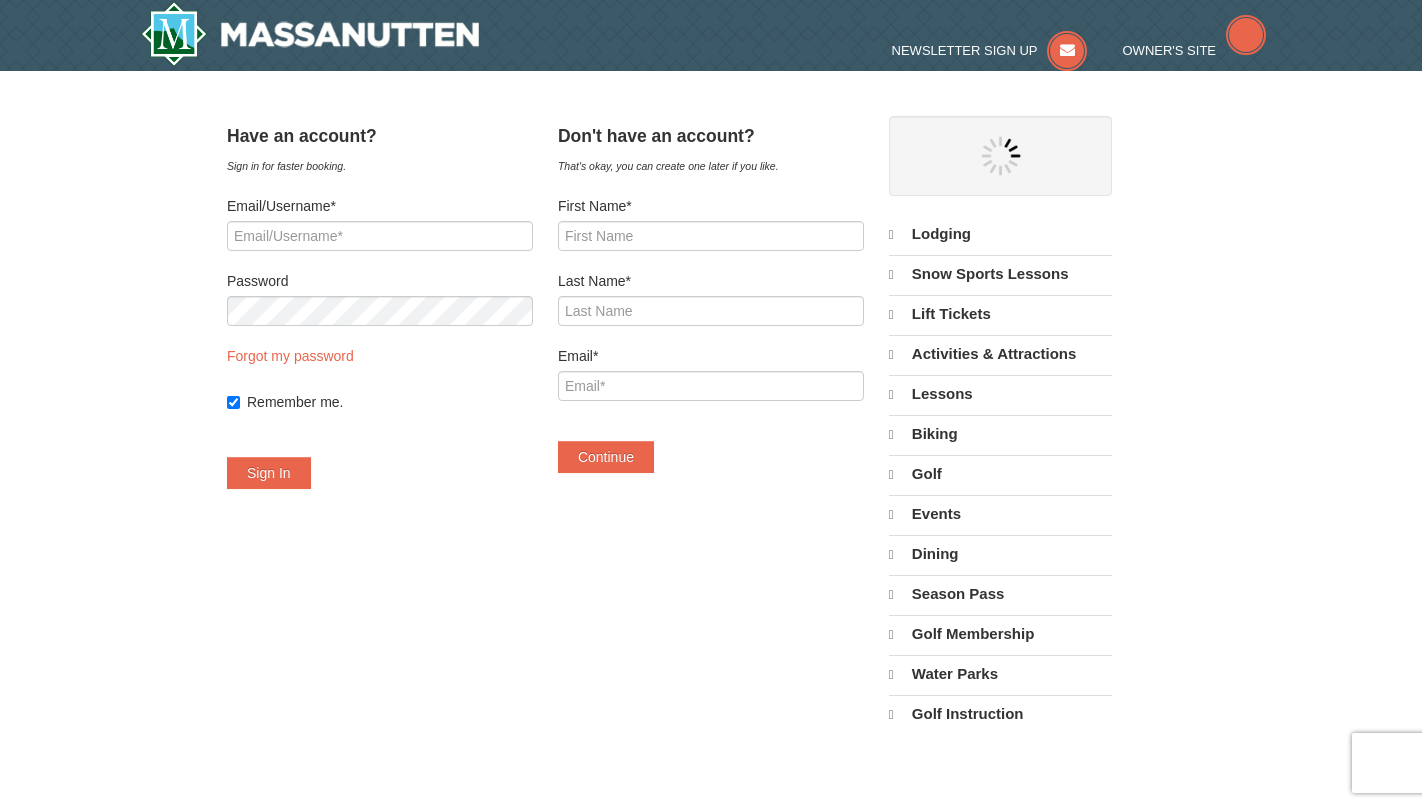 select on "7" 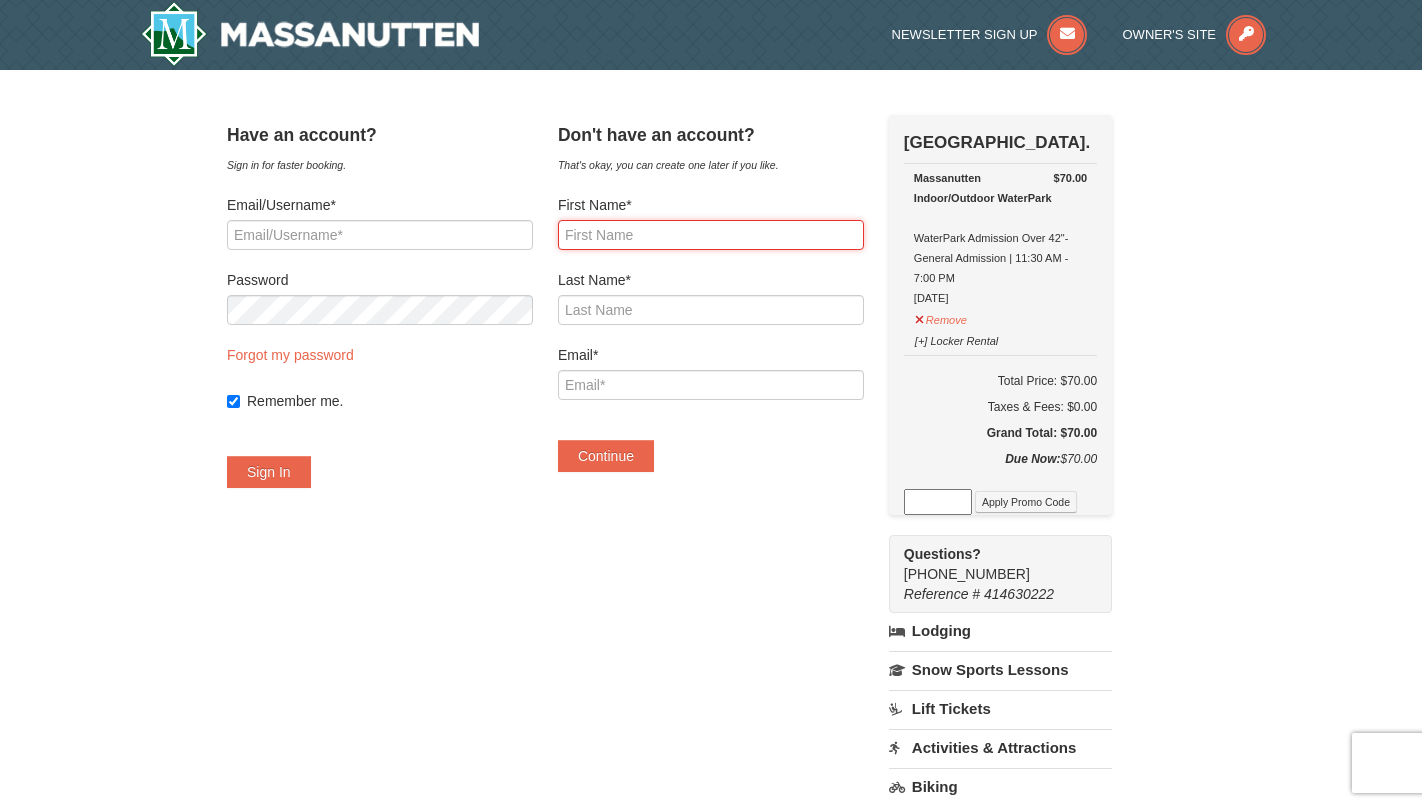 click on "First Name*" at bounding box center (711, 235) 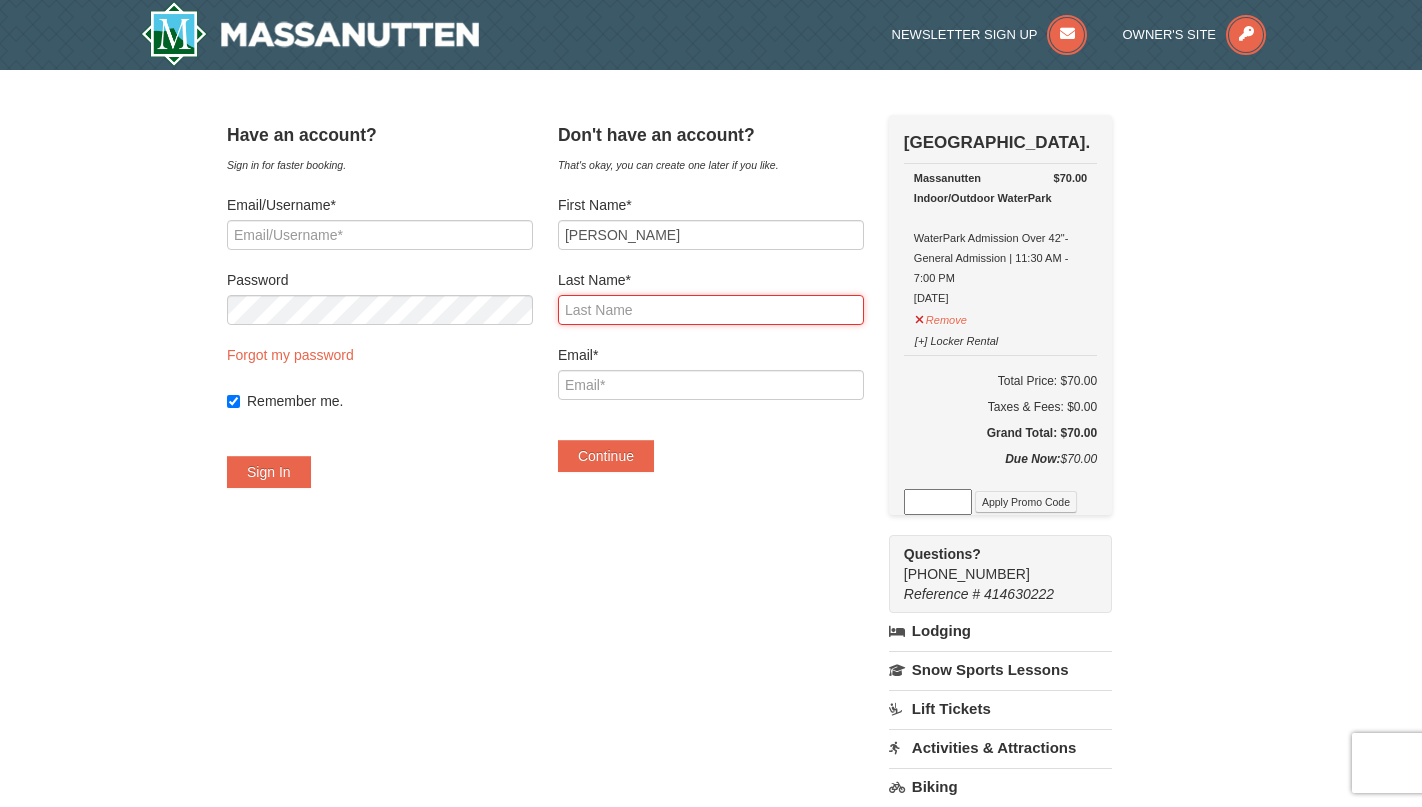type on "Grimsley" 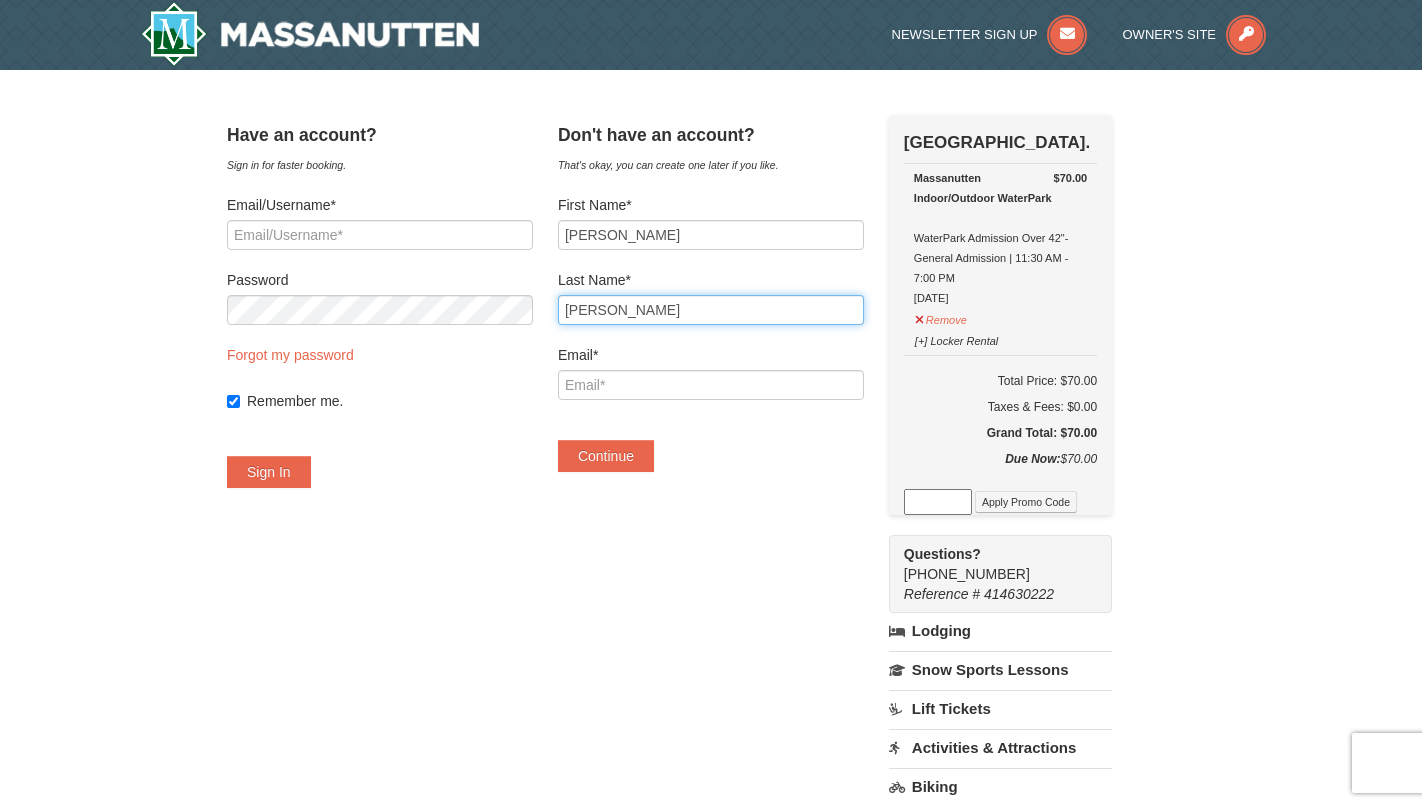 type on "[PERSON_NAME][EMAIL_ADDRESS][DOMAIN_NAME]" 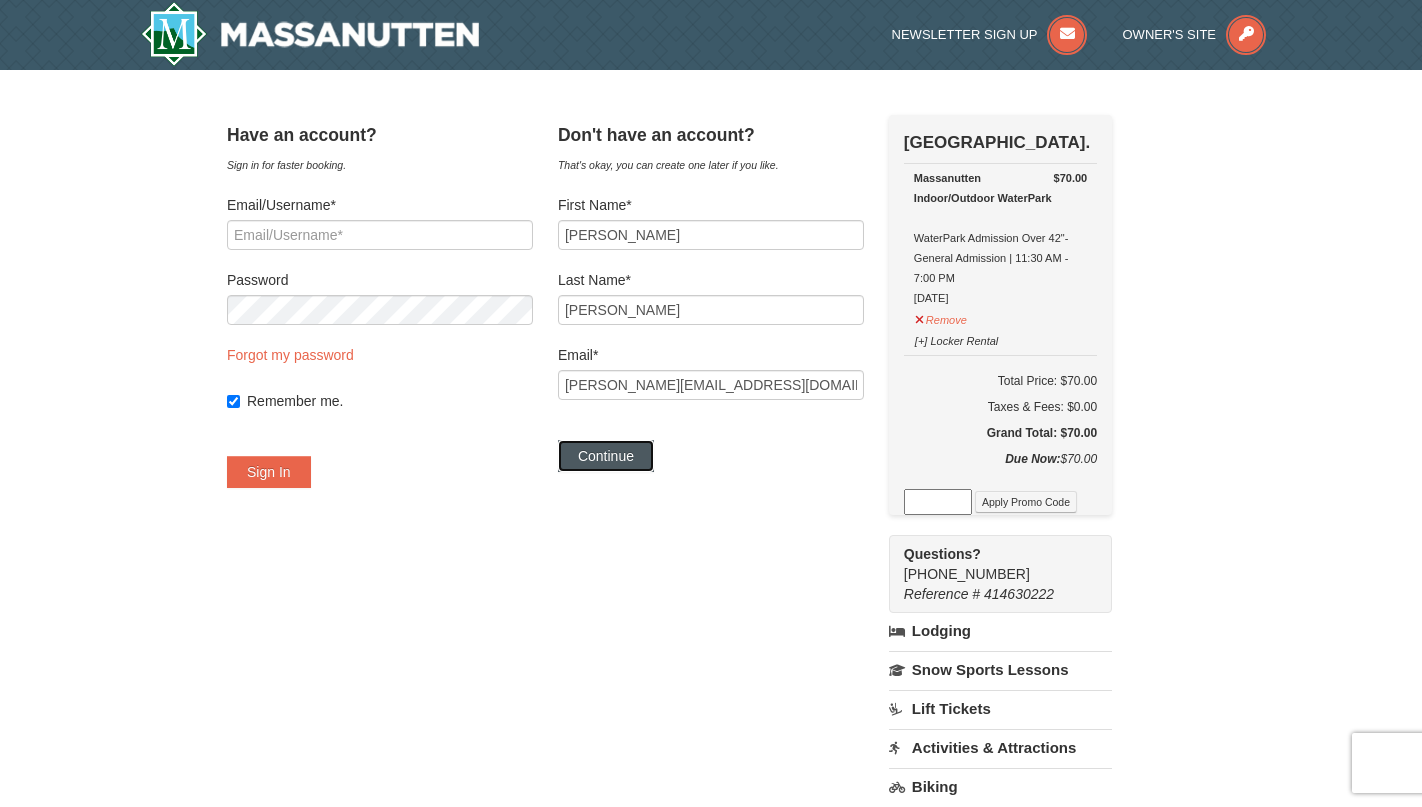 click on "Continue" at bounding box center (606, 456) 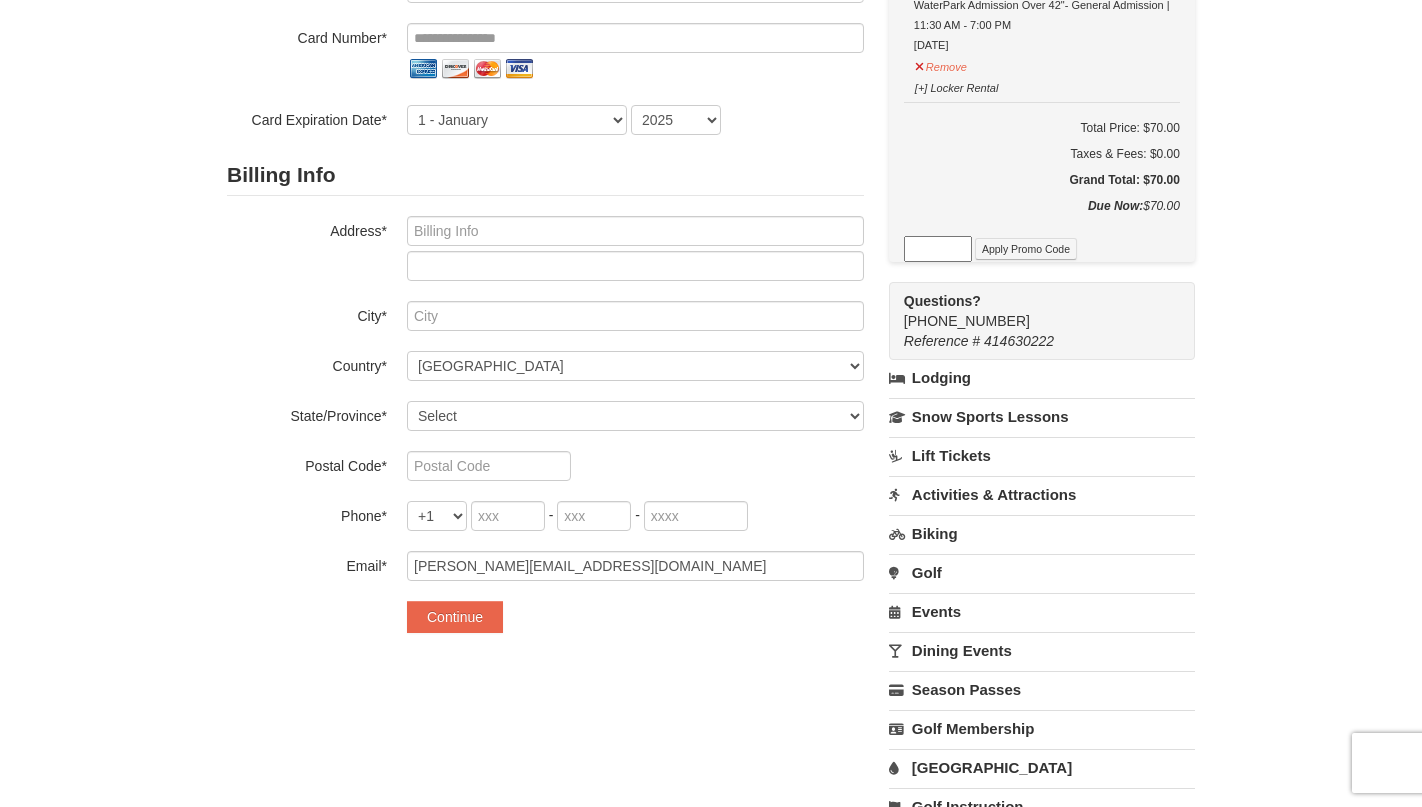 scroll, scrollTop: 0, scrollLeft: 0, axis: both 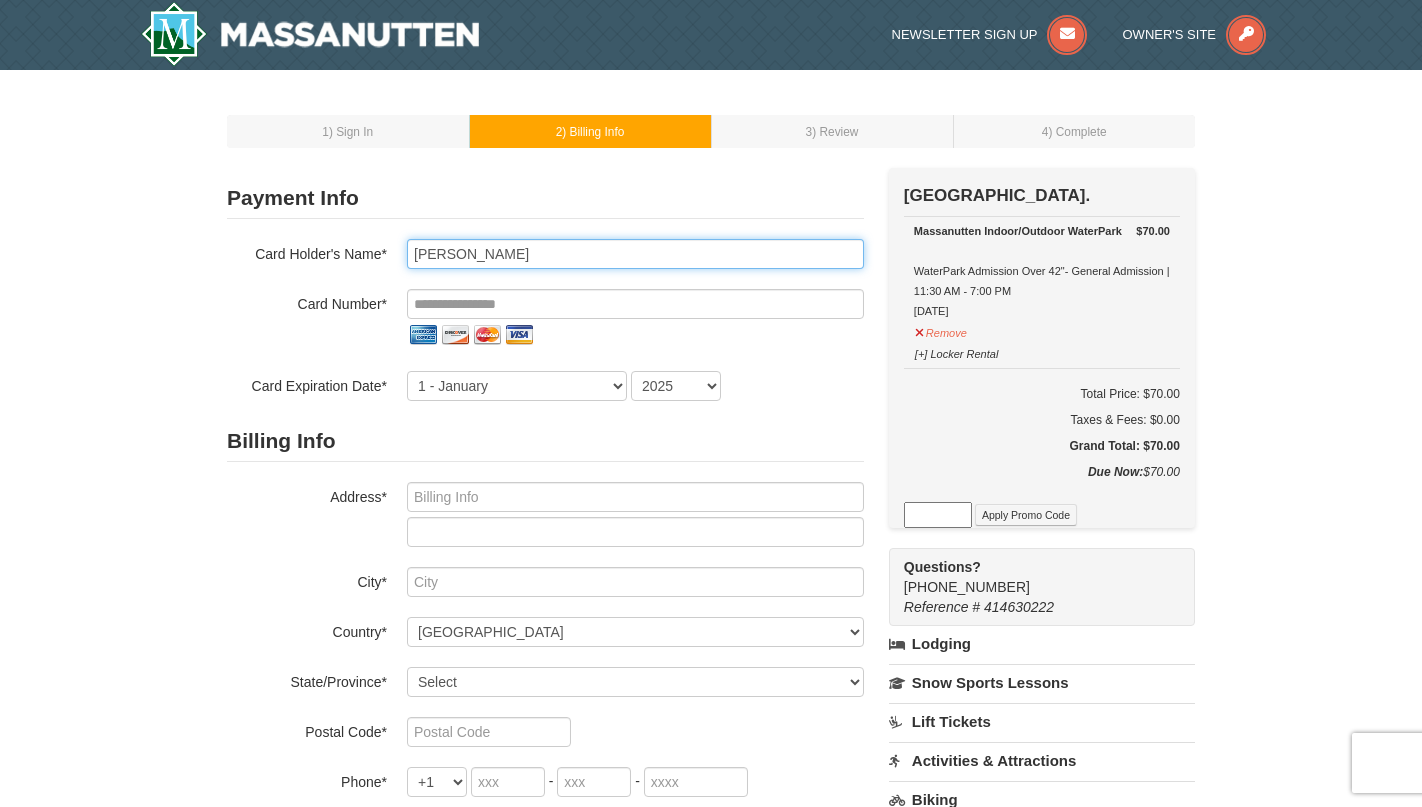 click on "[PERSON_NAME]" at bounding box center (635, 254) 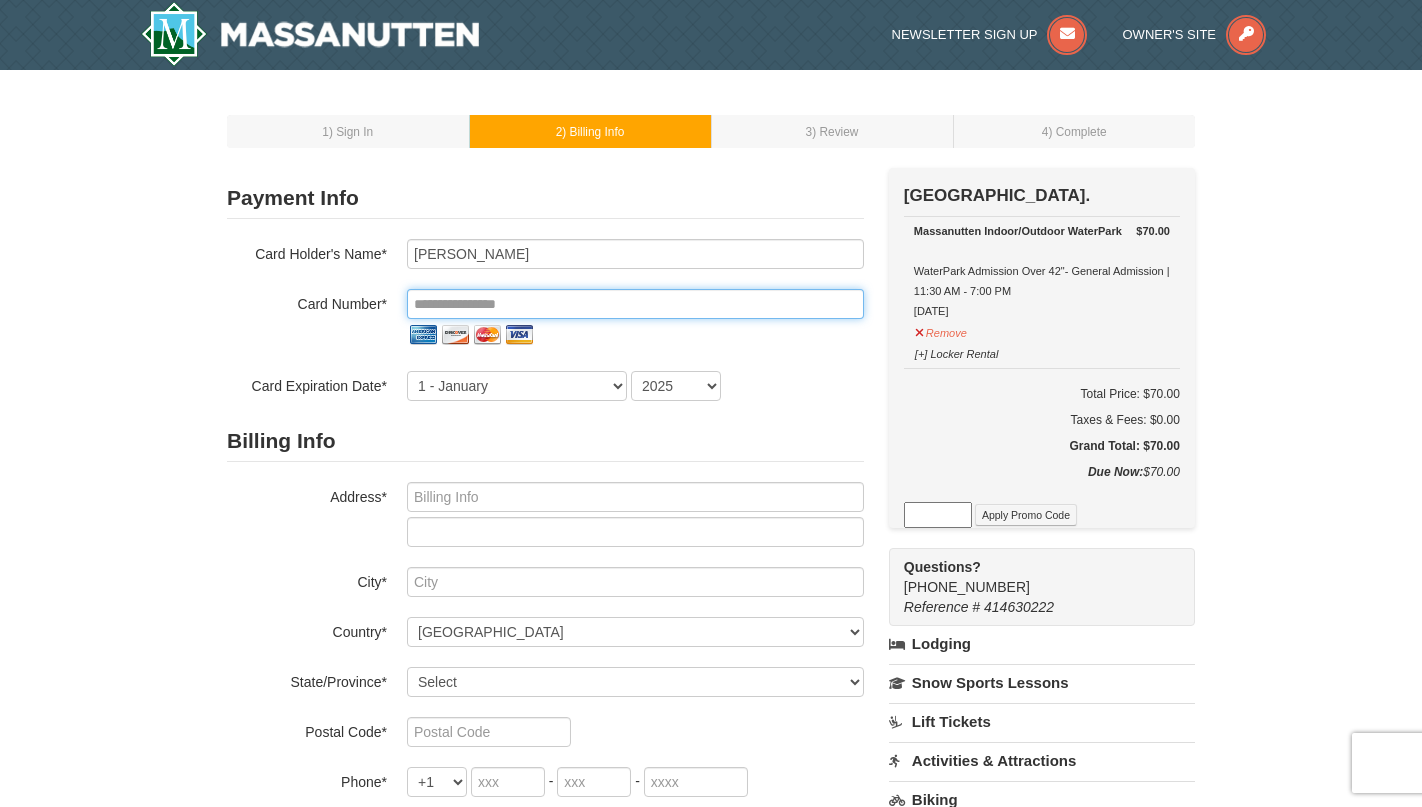 type on "**********" 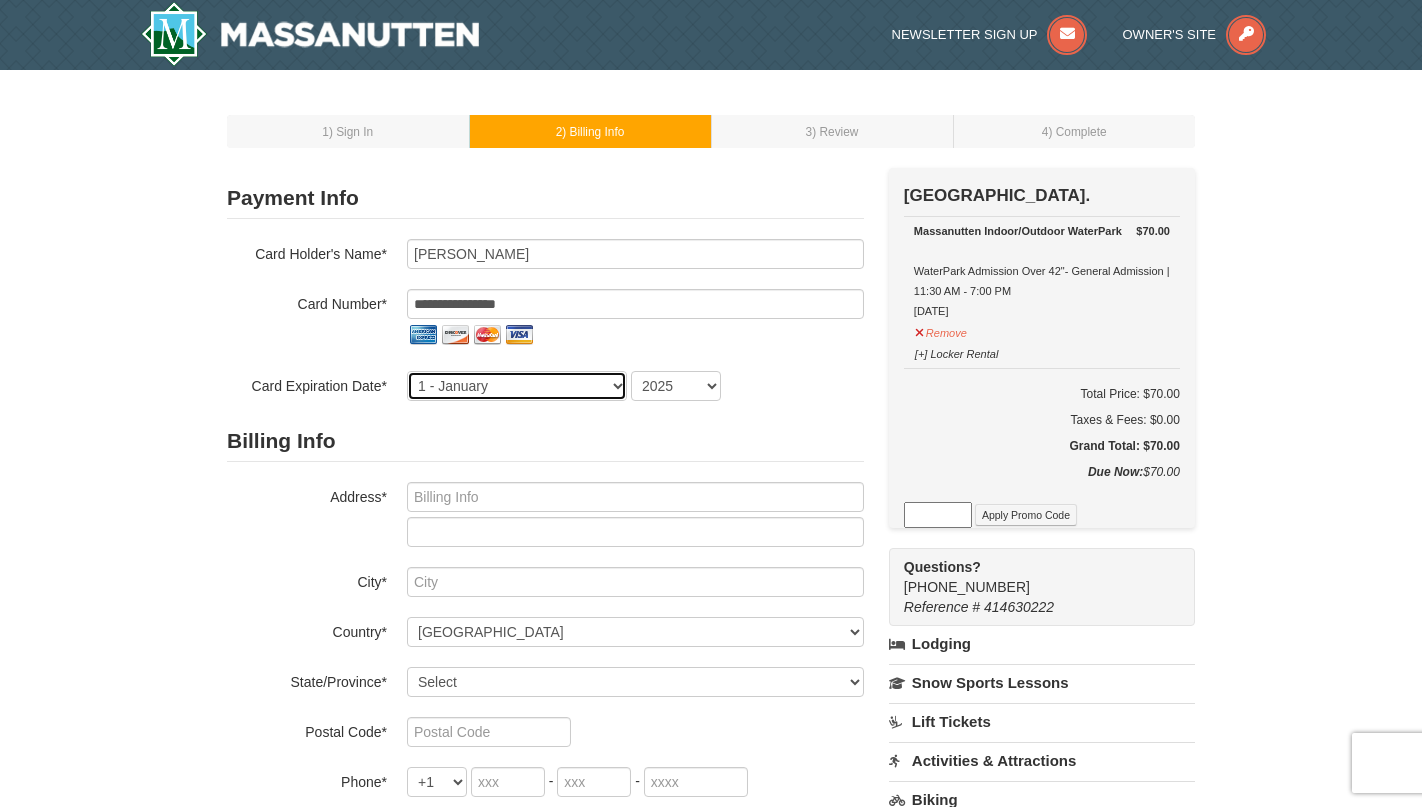 select on "9" 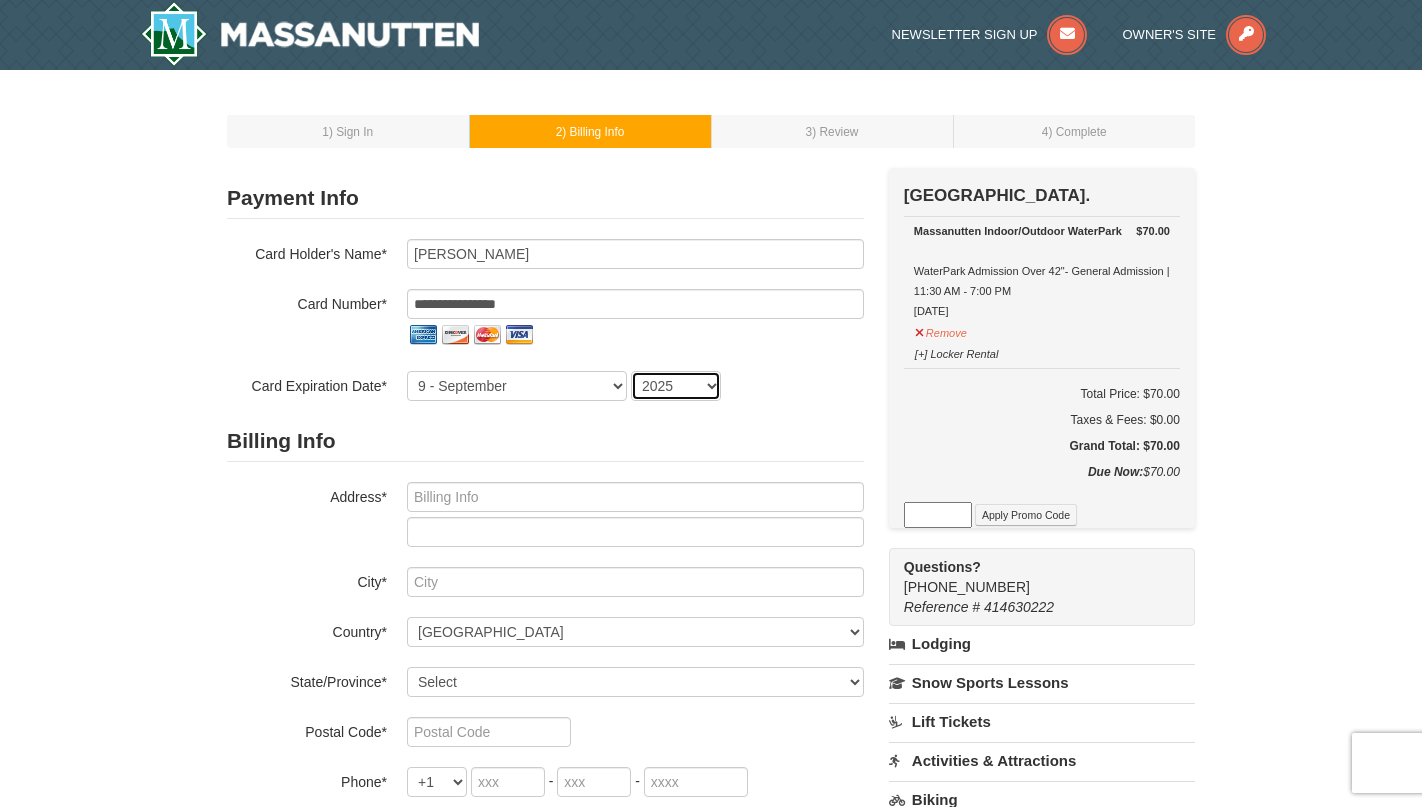 select on "2029" 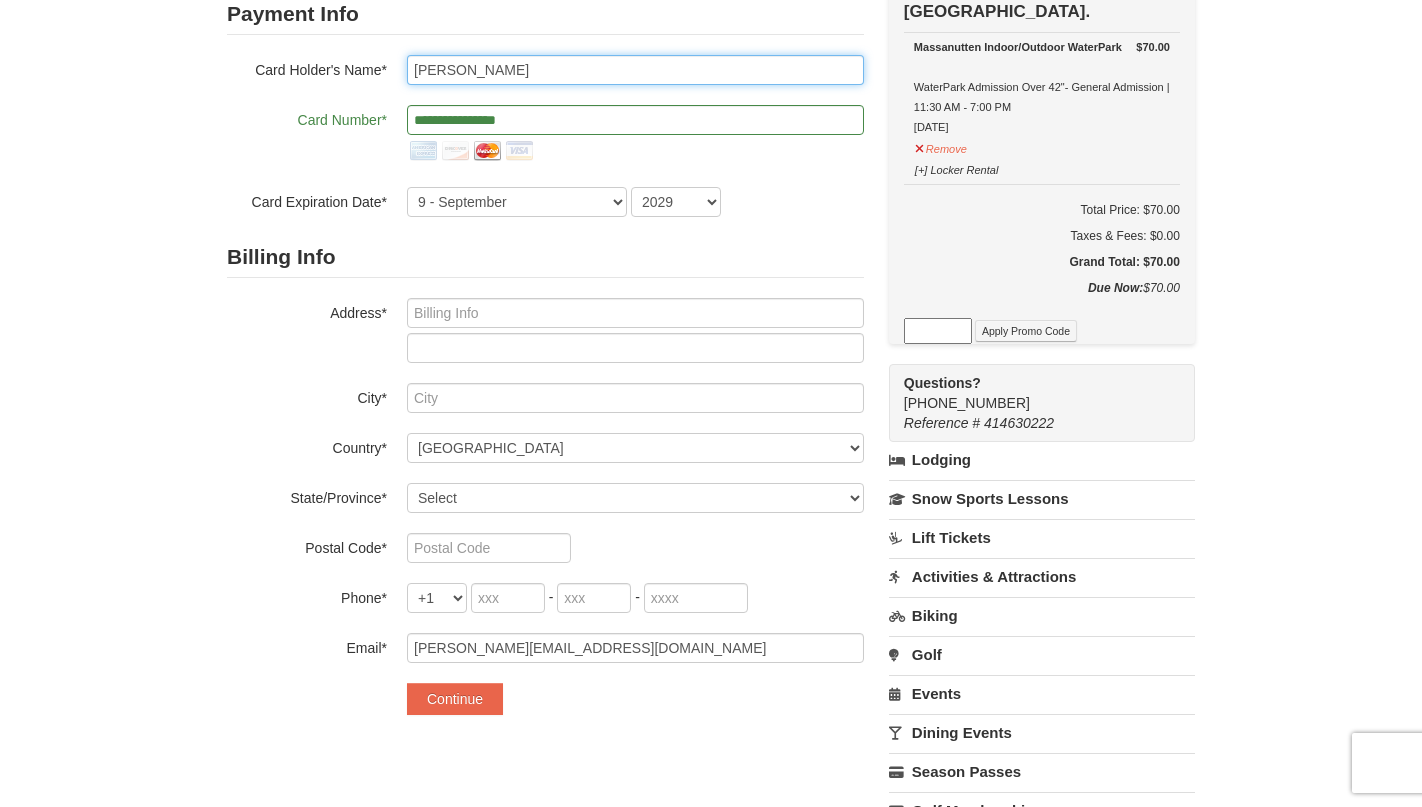 scroll, scrollTop: 186, scrollLeft: 0, axis: vertical 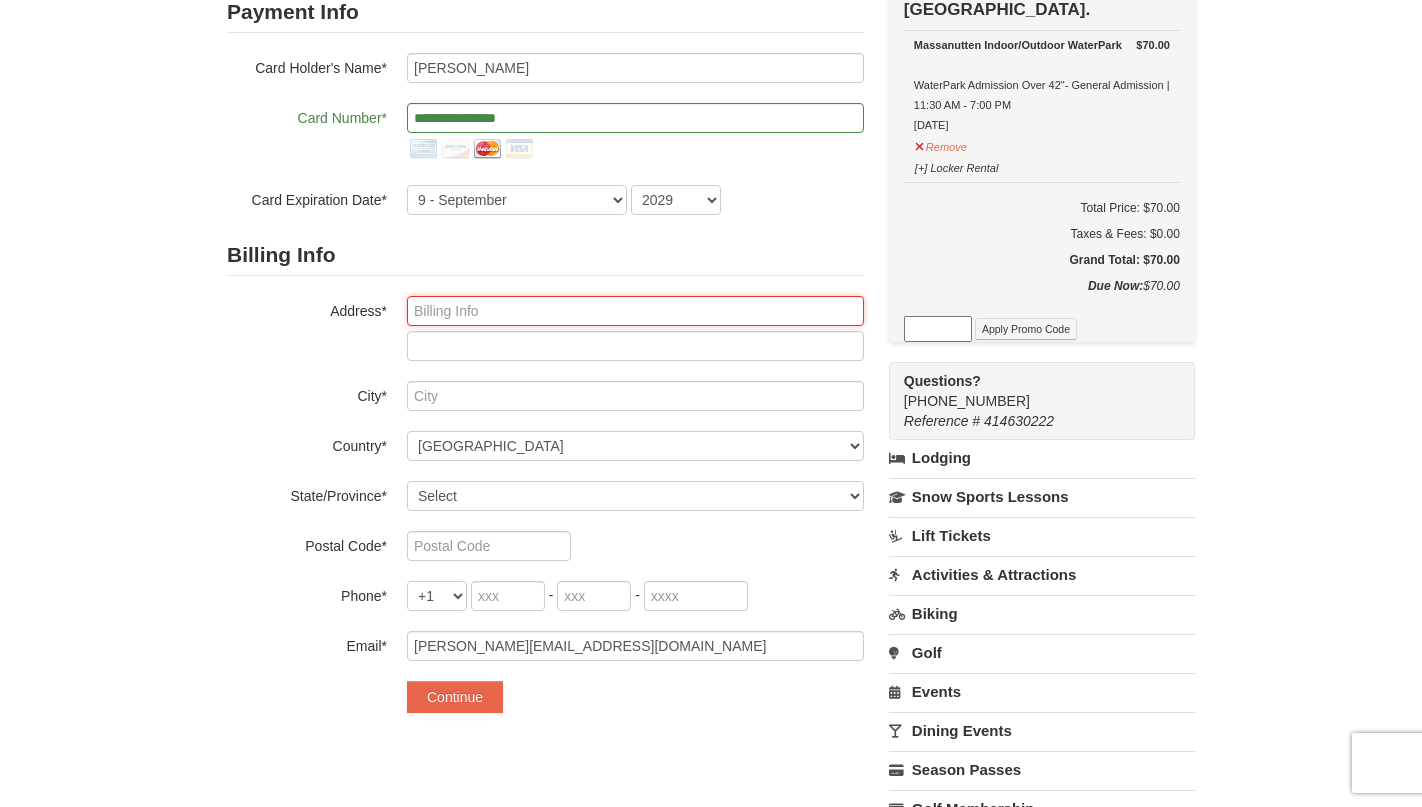 click at bounding box center [635, 311] 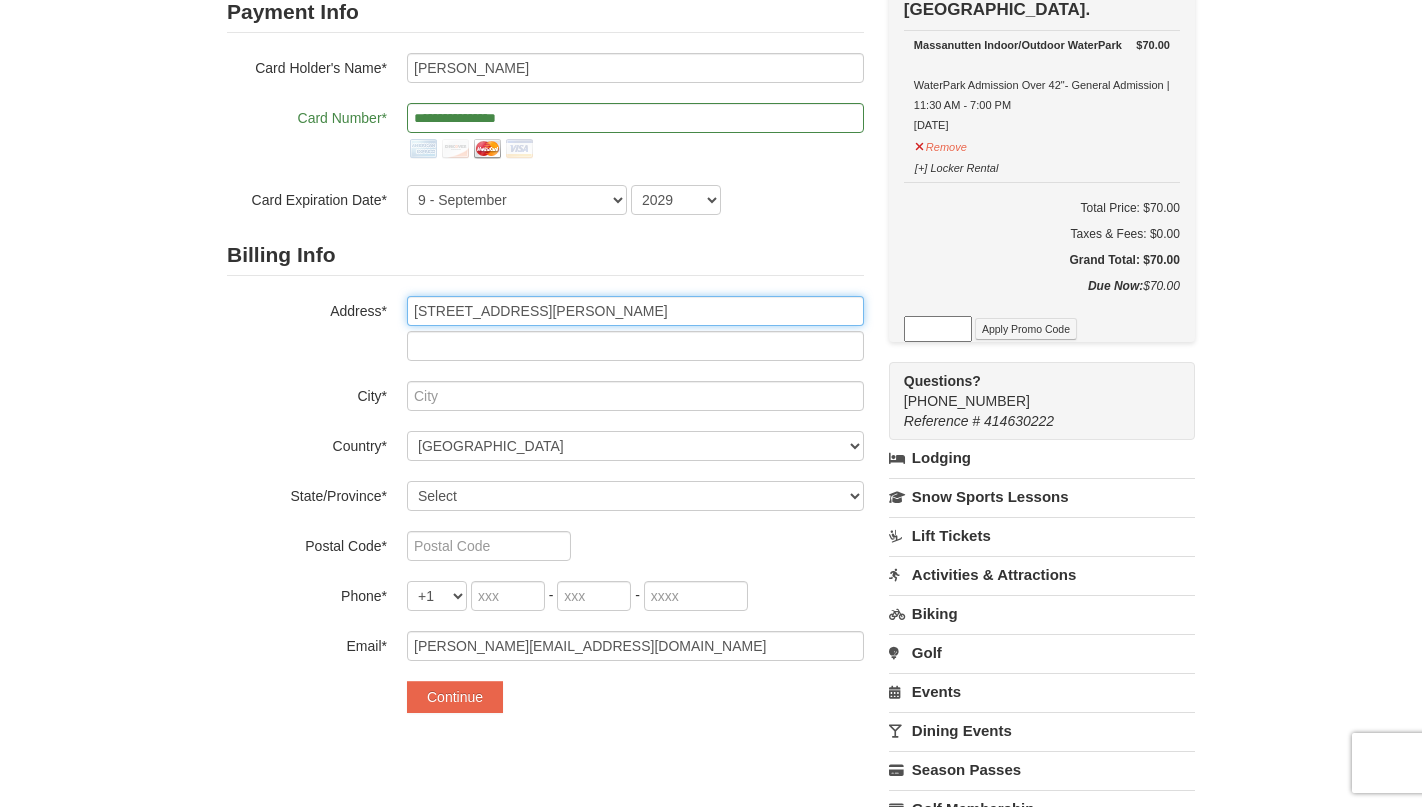 type on "Apt, suite, floor, etc." 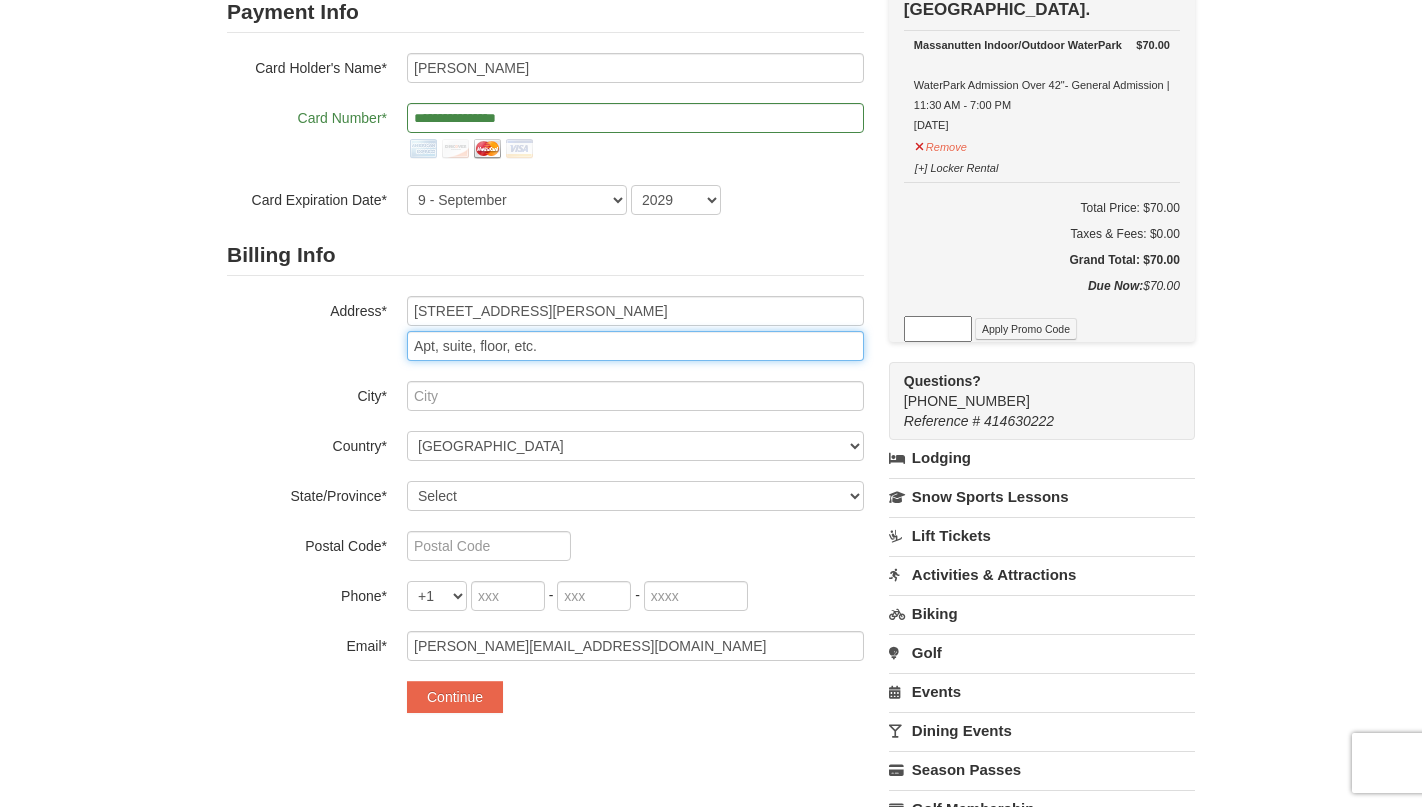 type on "Marshall" 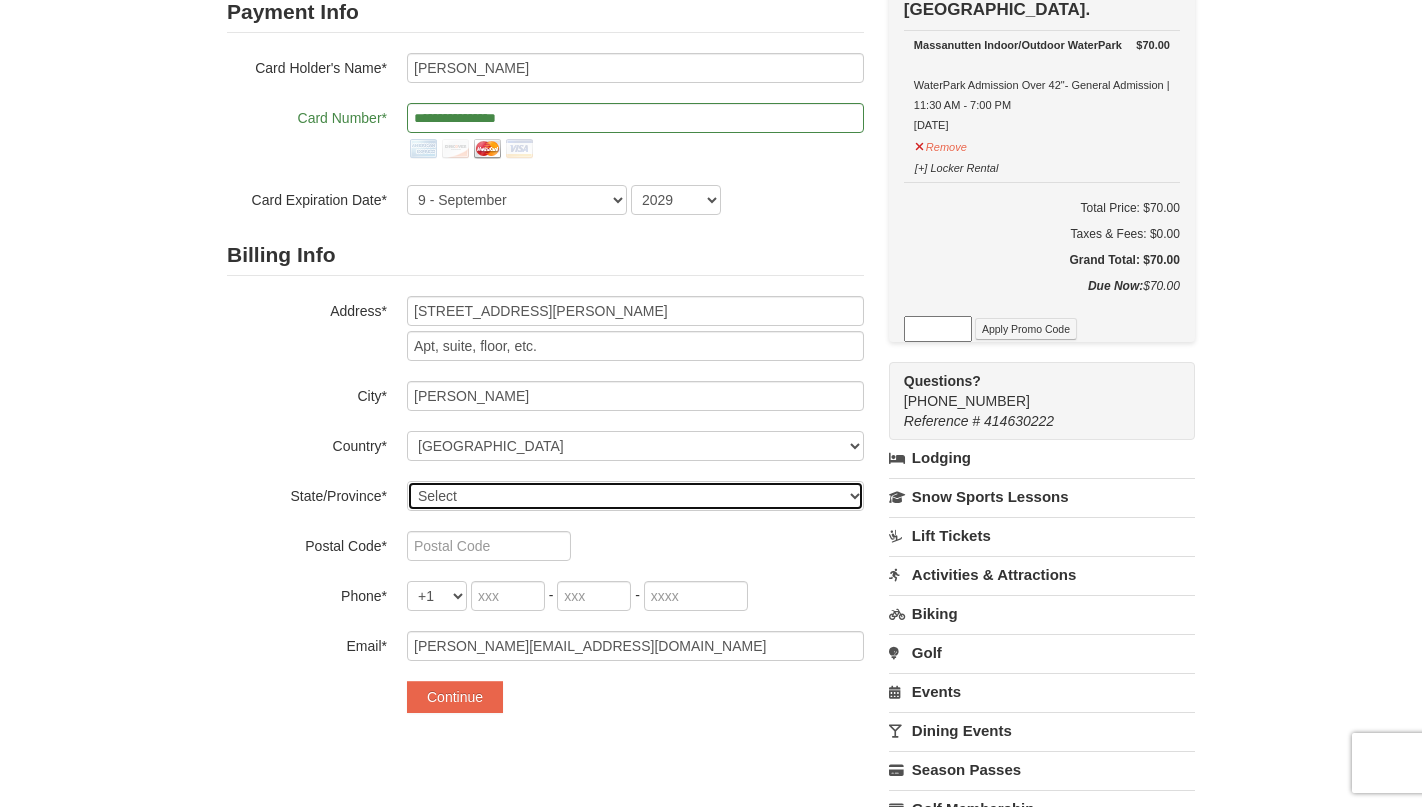 select on "VA" 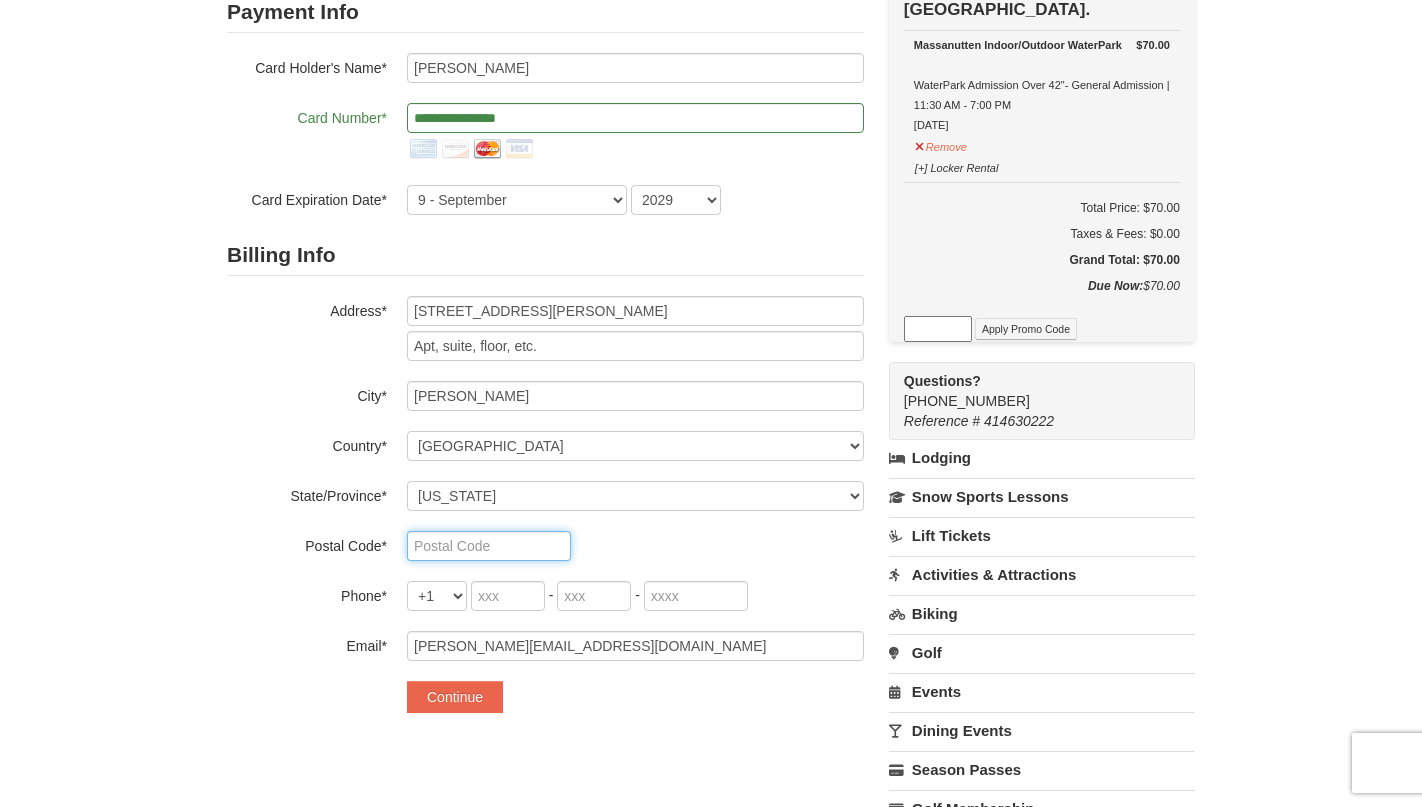 type on "20115-222" 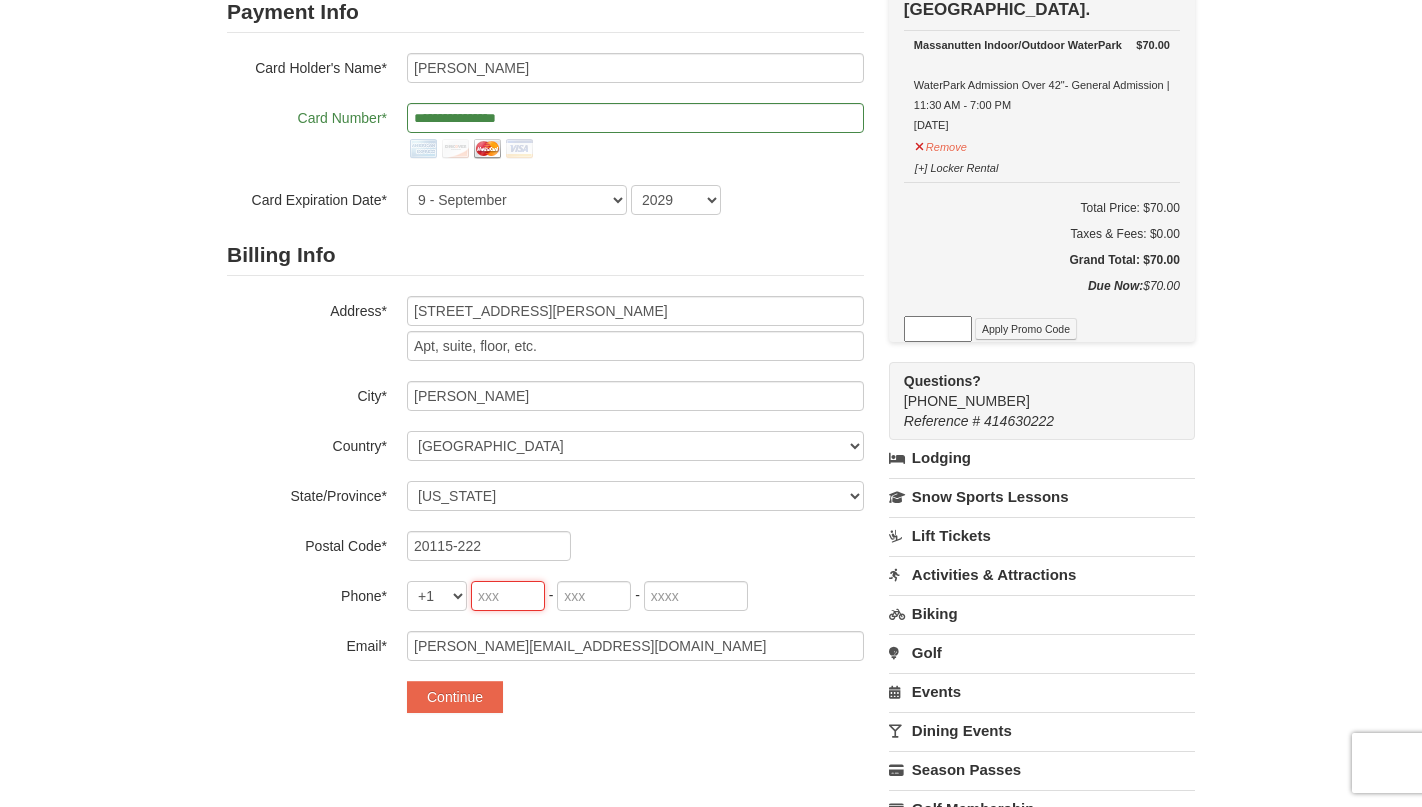 type on "540" 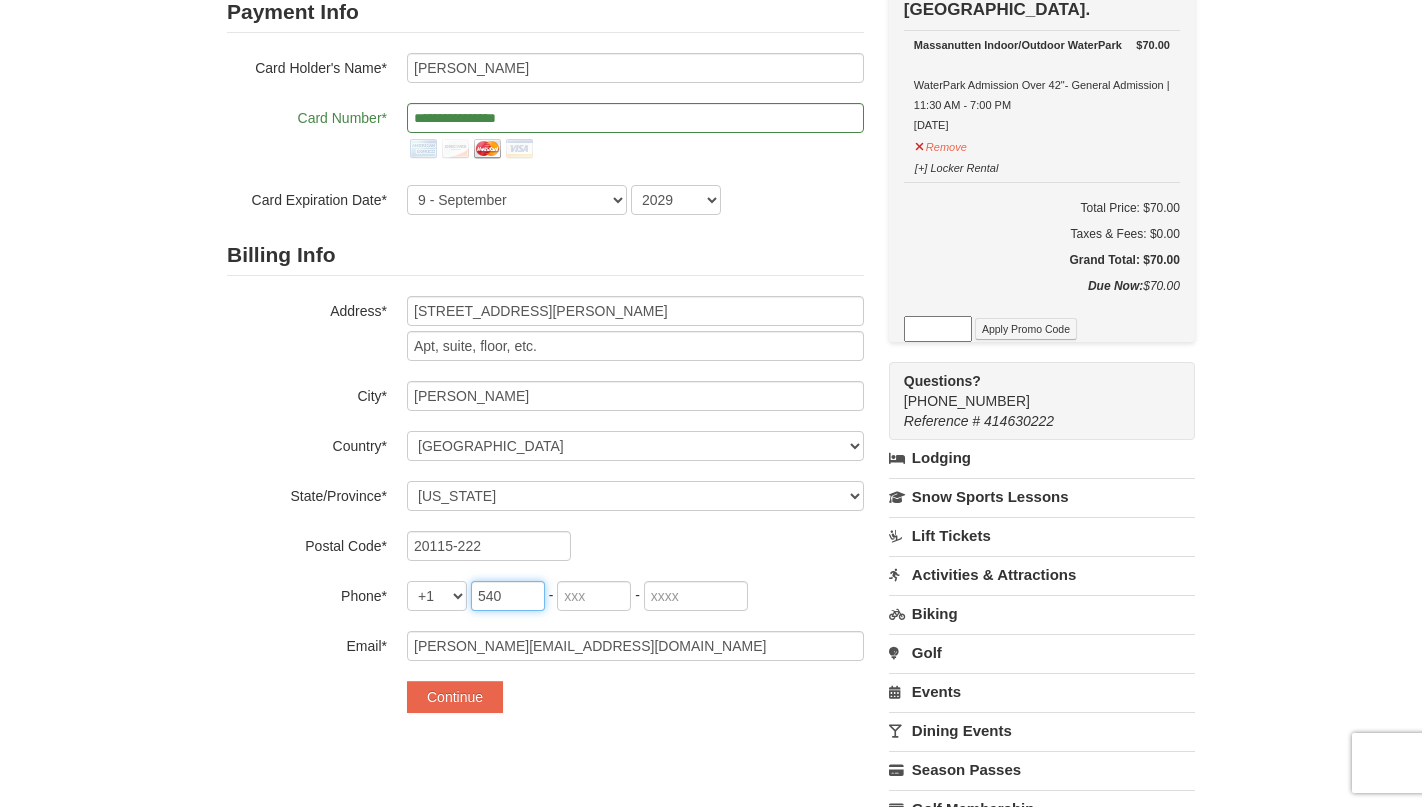 type on "878" 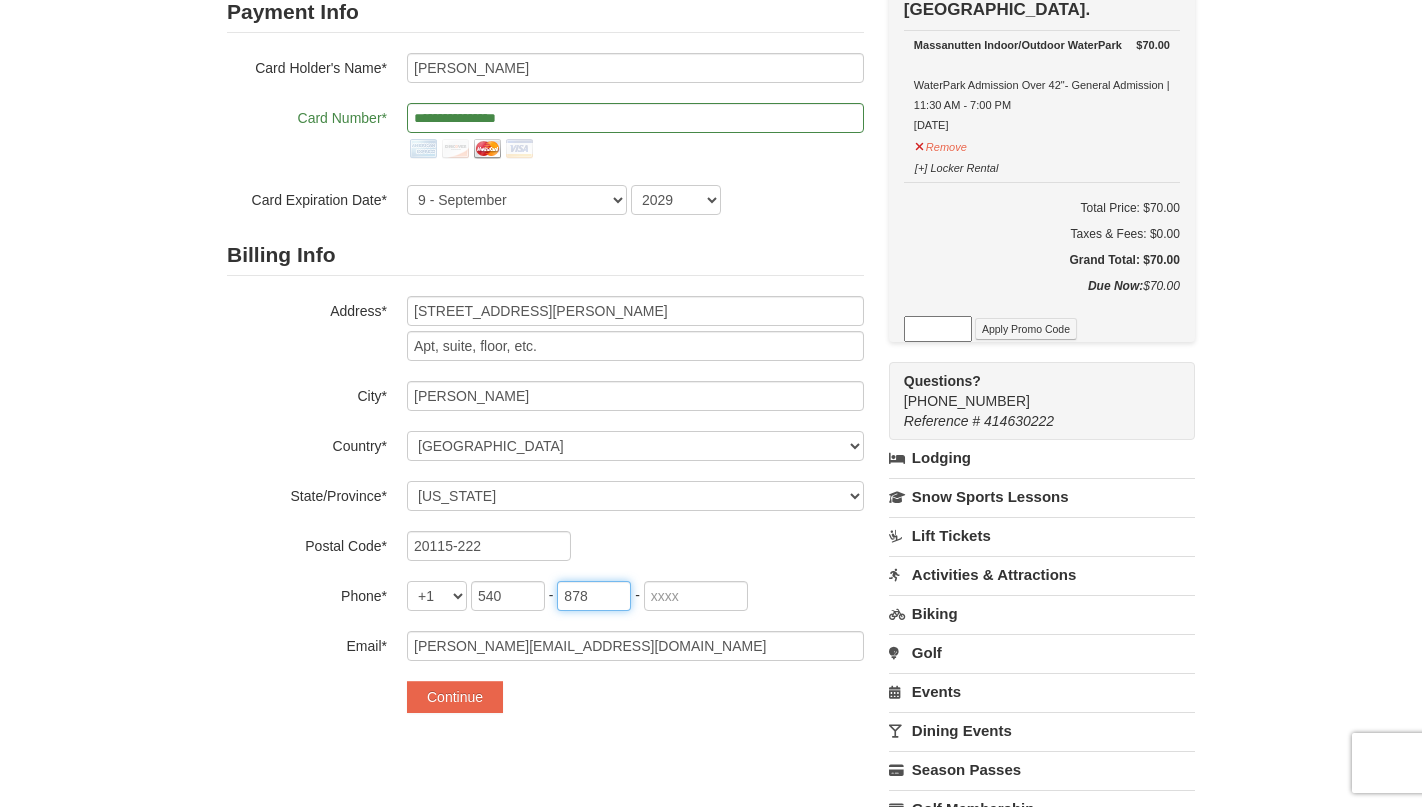 type on "8061" 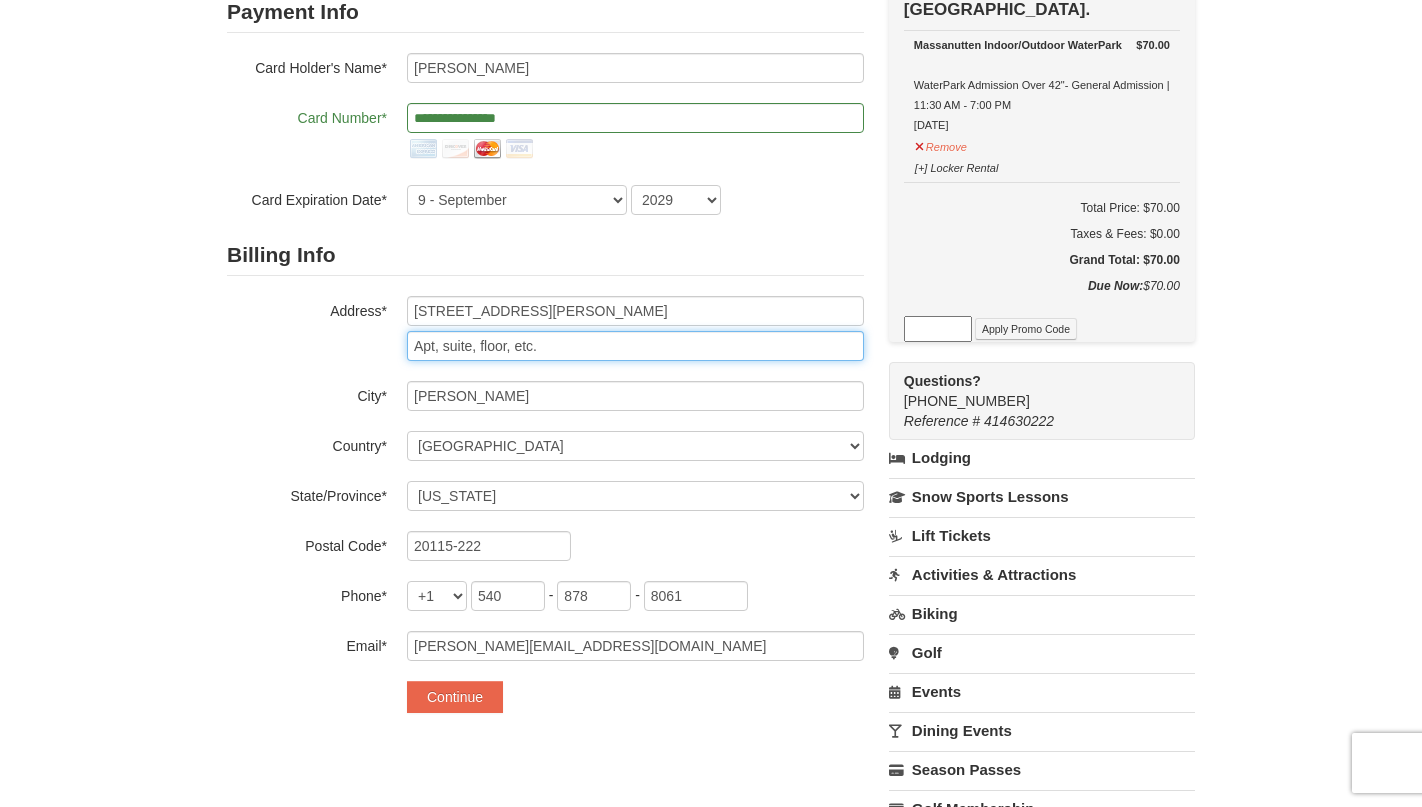 drag, startPoint x: 582, startPoint y: 345, endPoint x: 361, endPoint y: 345, distance: 221 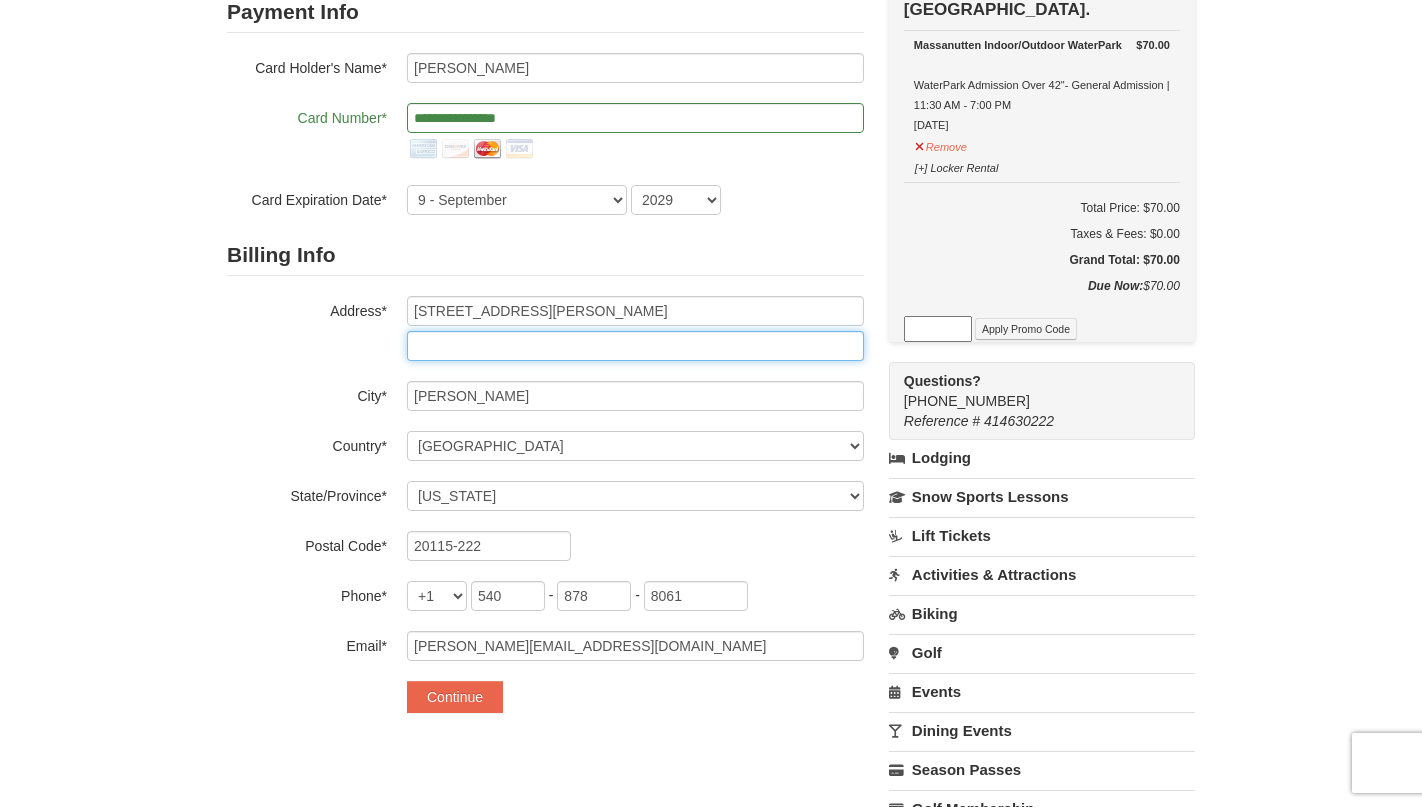 type 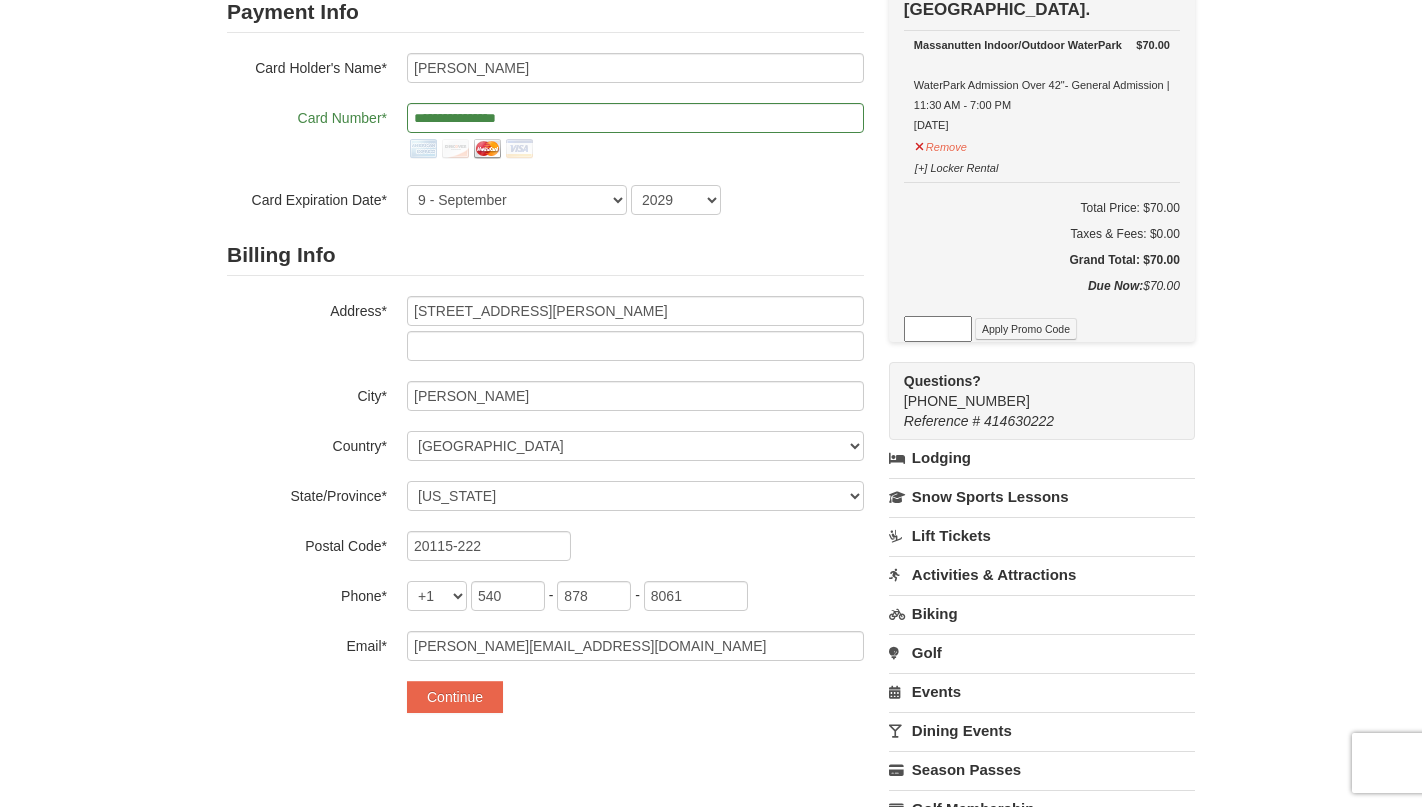 click on "1
) Sign In
2
) Billing Info
3
) Review
) Complete
×" at bounding box center (711, 427) 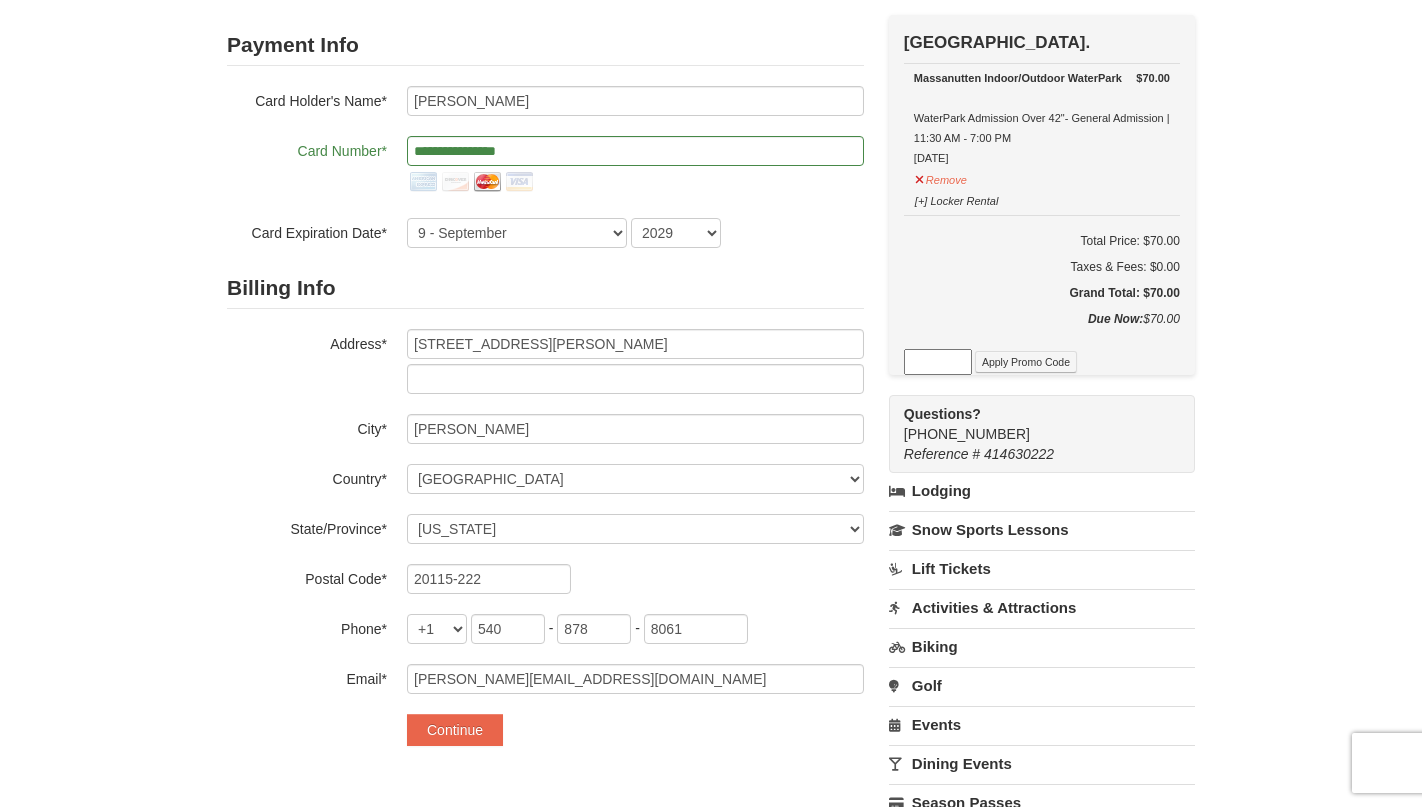 scroll, scrollTop: 177, scrollLeft: 0, axis: vertical 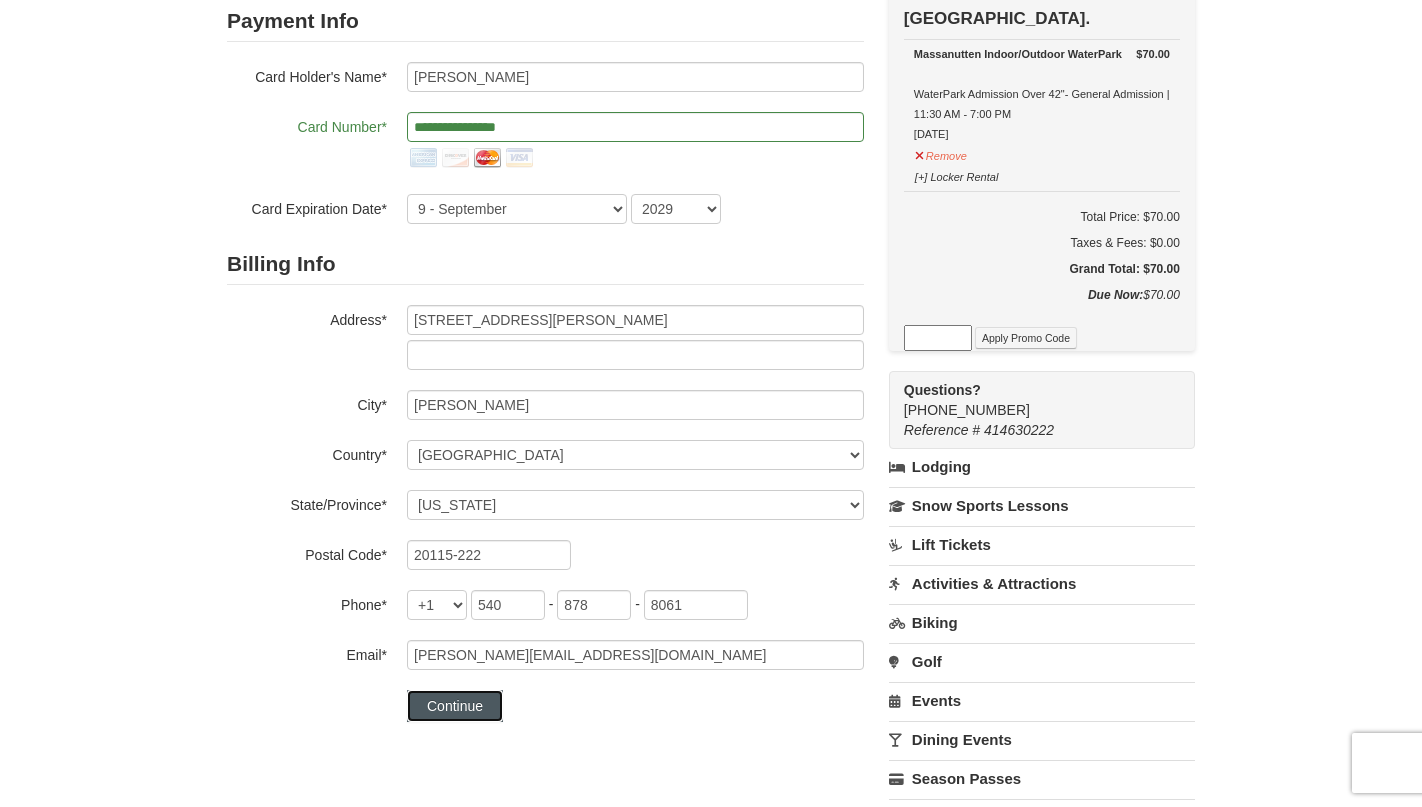 click on "Continue" at bounding box center [455, 706] 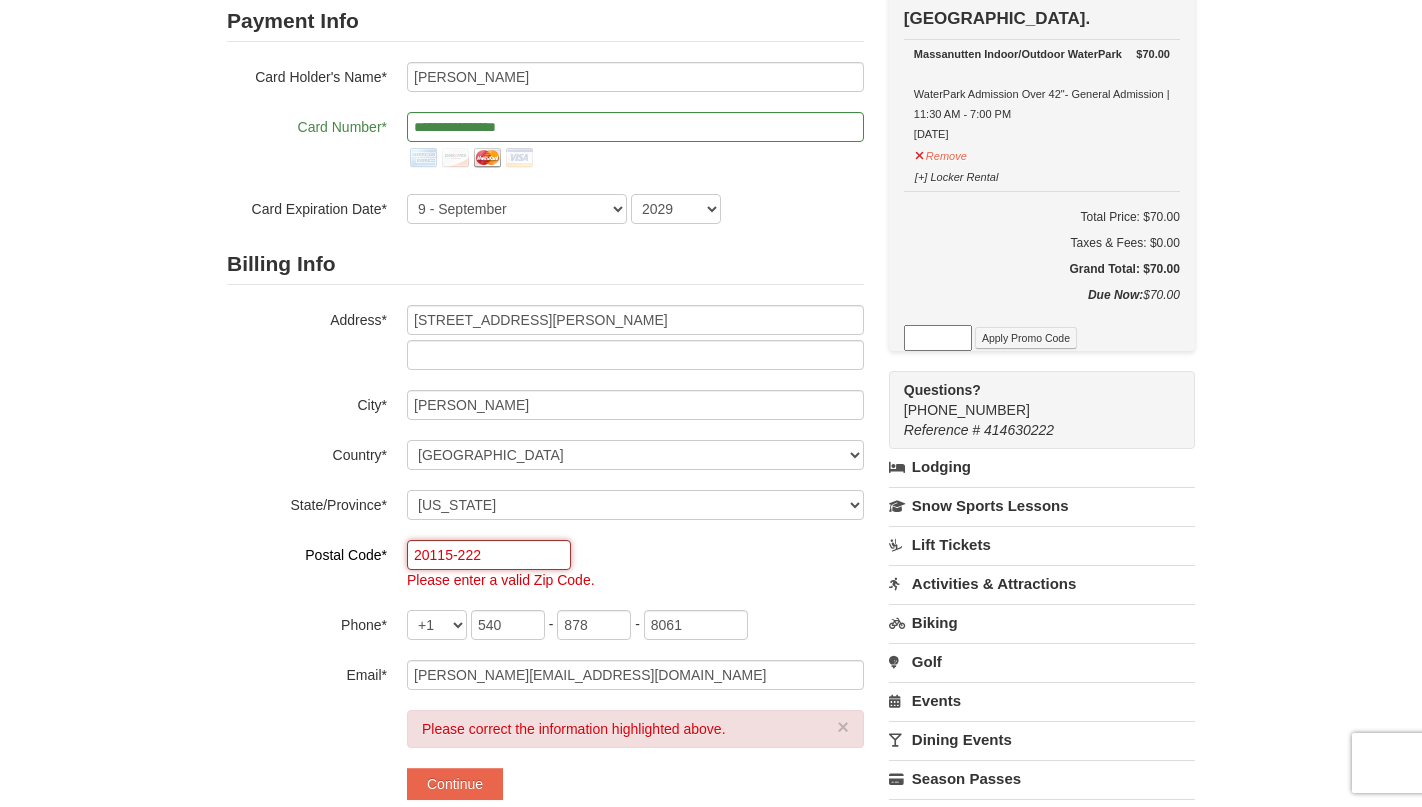 drag, startPoint x: 512, startPoint y: 563, endPoint x: 459, endPoint y: 558, distance: 53.235325 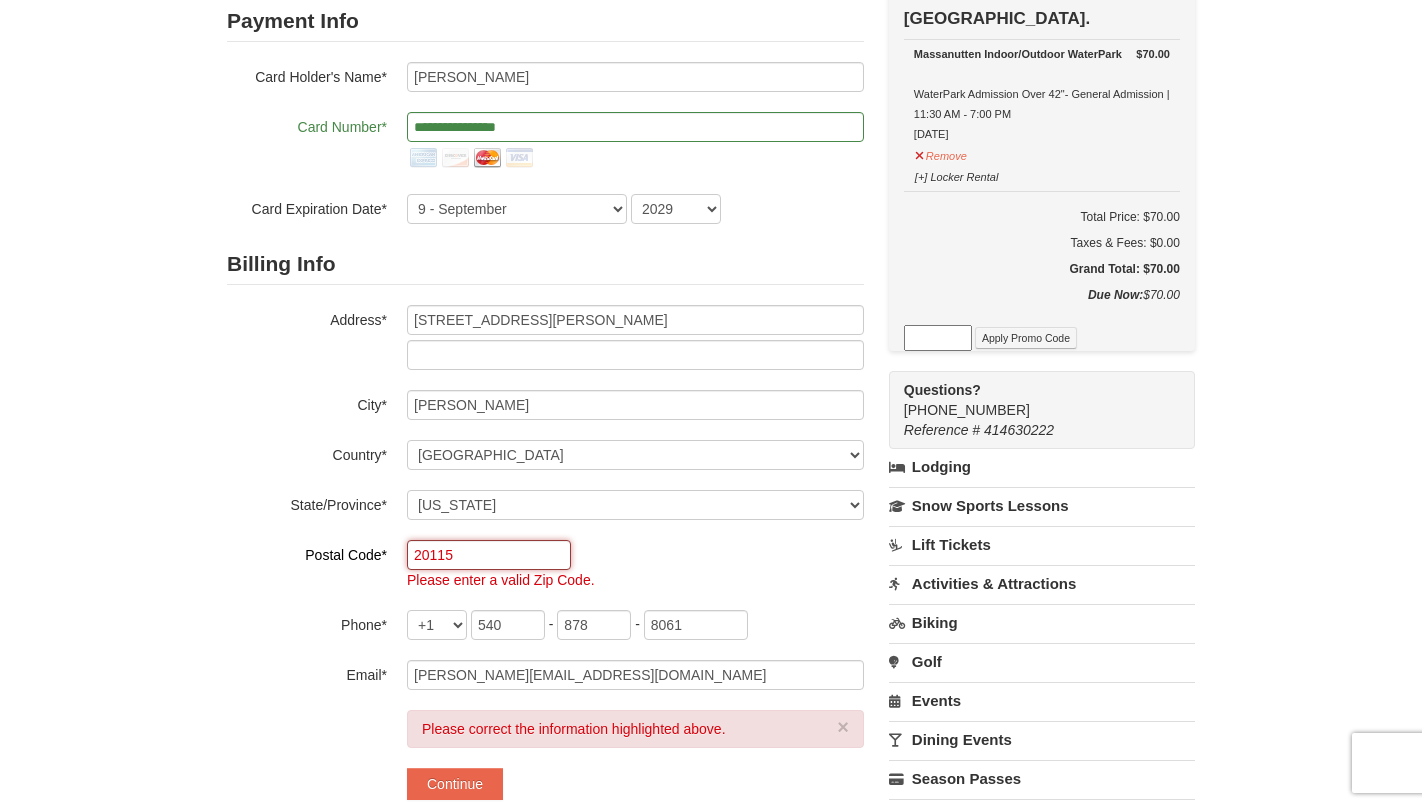 type on "20115" 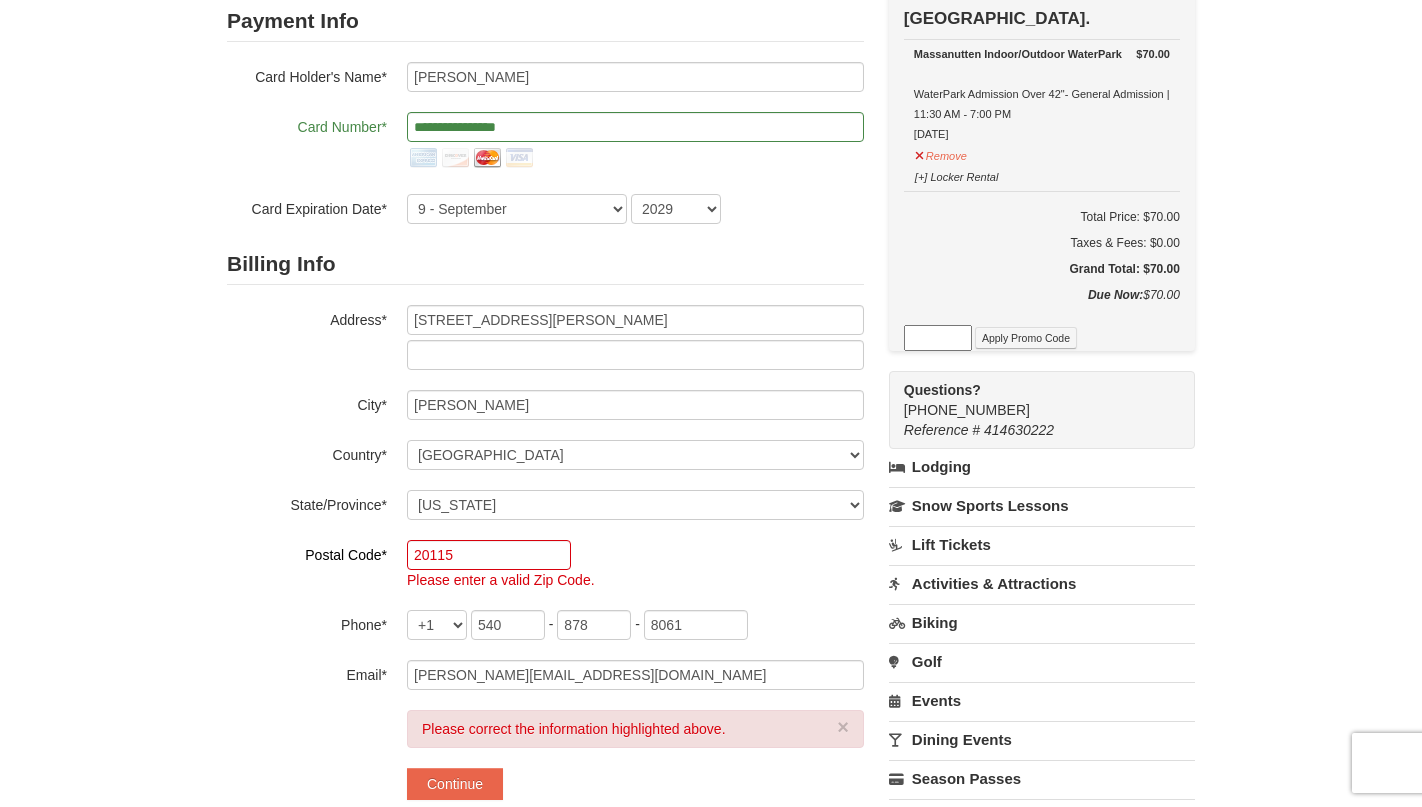 click on "20115 Please enter a valid Zip Code." at bounding box center [635, 565] 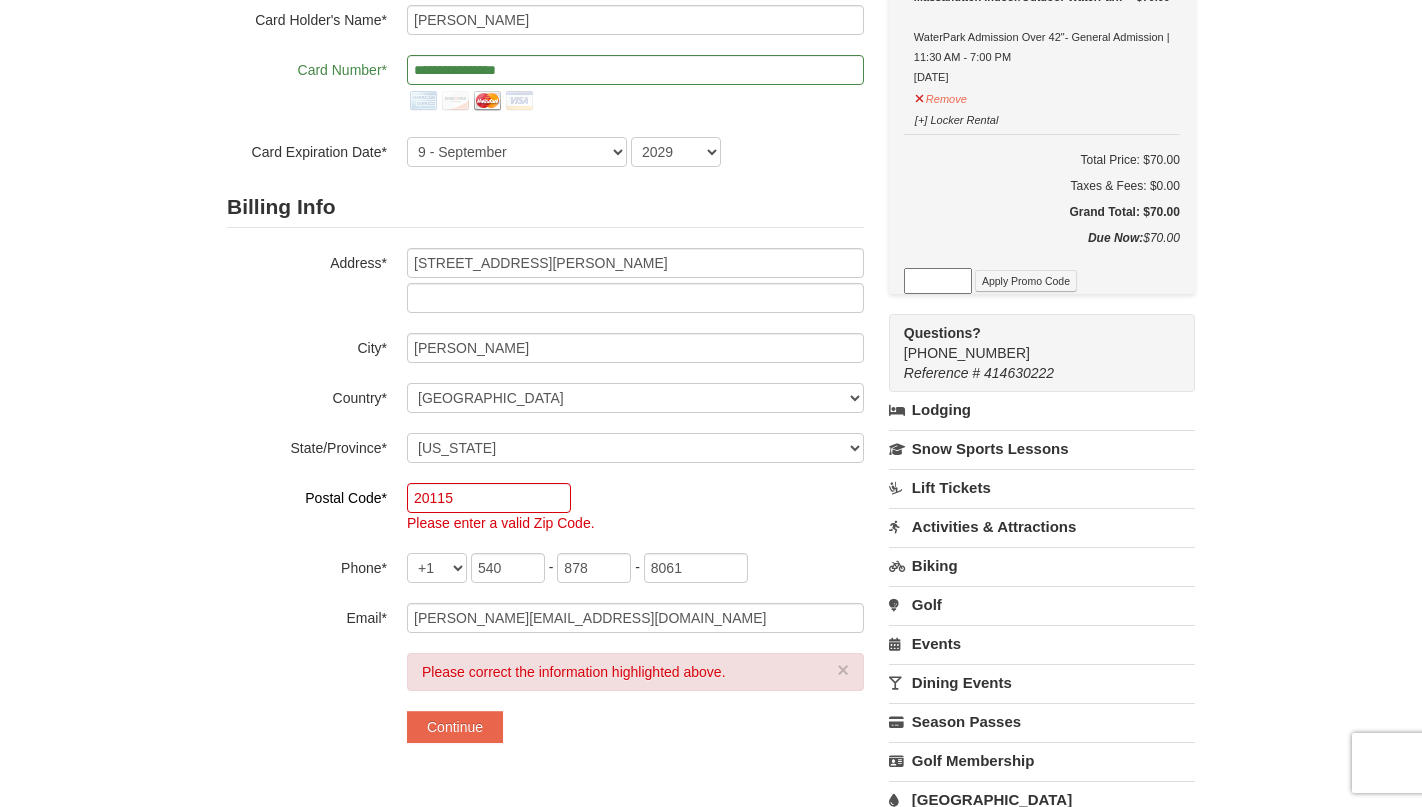 scroll, scrollTop: 248, scrollLeft: 0, axis: vertical 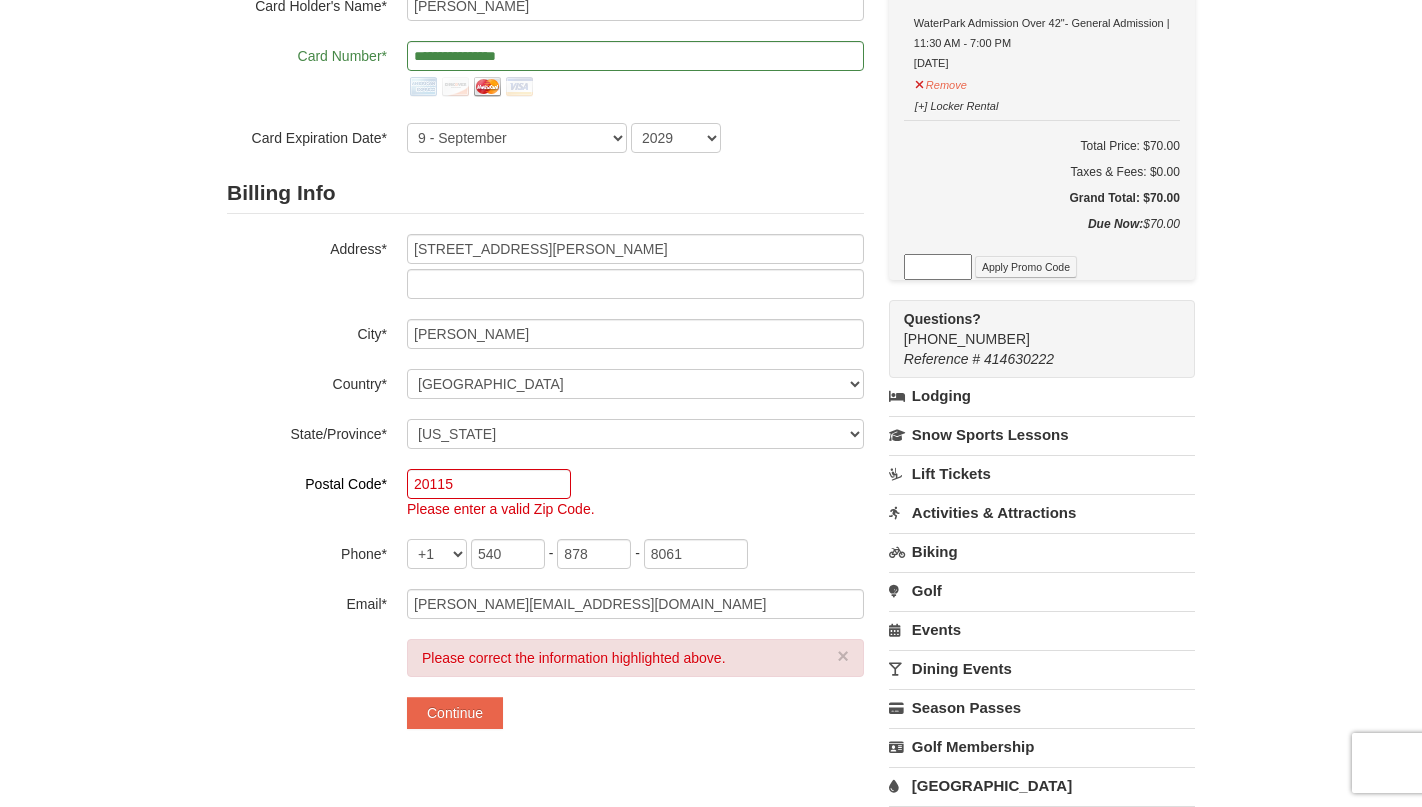 click on "Billing Info
Address*
11040 Grimsley Lane
City*
Marshall
Country*
----- Select ------ Afghanistan Åland Islands Albania Algeria American Samoa Andorra Angola Anguilla Antarctica Antigua and Barbuda Argentina Armenia Aruba Australia Austria Azerbaijan Bahamas Bahrain Bangladesh Barbados Belarus Belgium Belize Benin Bermuda Bhutan Bolivia Bosnia and Herzegovina Botswana Bouvet Island Brazil British Indian Ocean Territory Brunei Darussalam Bulgaria Burkina Faso Burundi Cambodia Cameroon Canada Cape Verde Cayman Islands Central African Republic Chad Chile China Christmas Island Cocos (Keeling) Islands Colombia Comoros Congo Cuba" at bounding box center [545, 396] 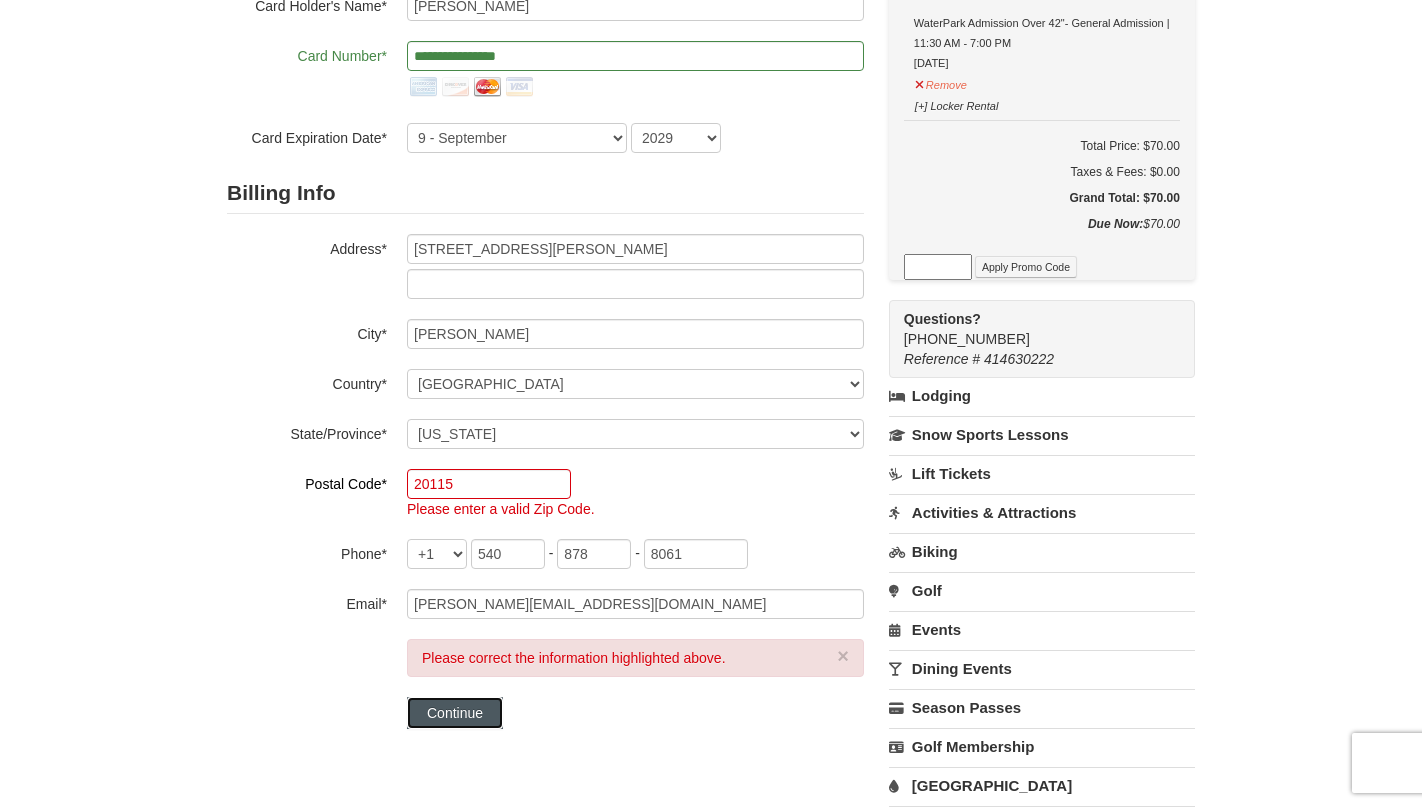 click on "Continue" at bounding box center (455, 713) 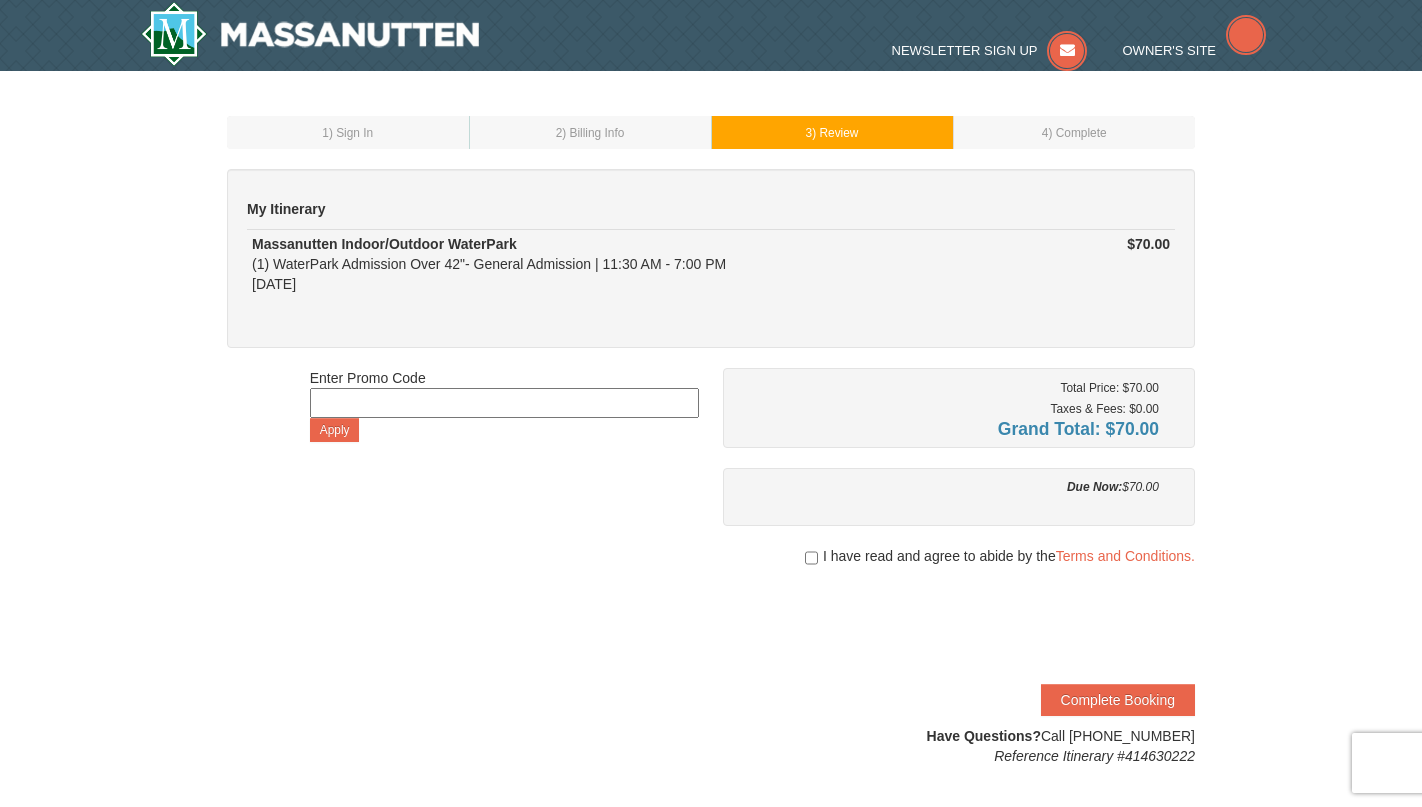 scroll, scrollTop: 0, scrollLeft: 0, axis: both 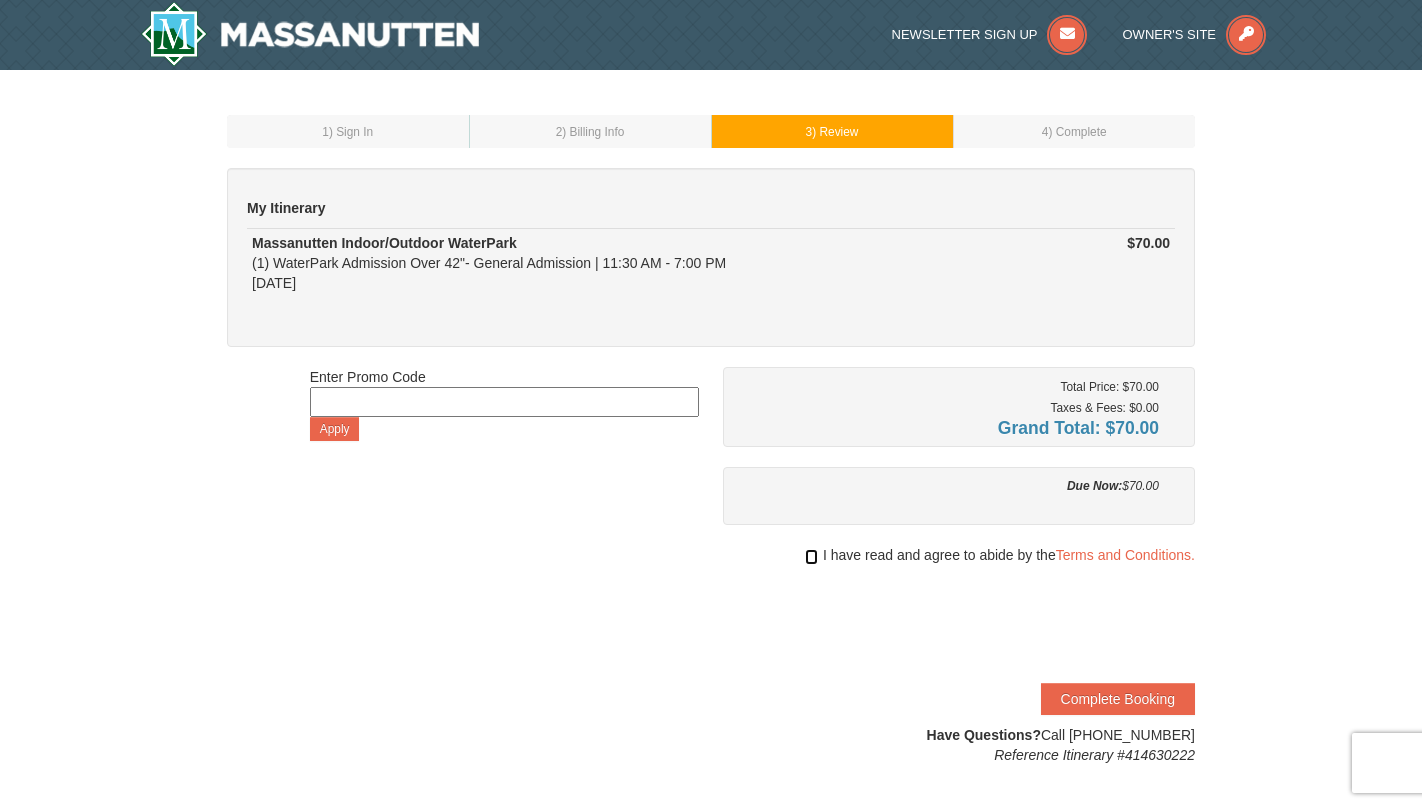 click at bounding box center (811, 557) 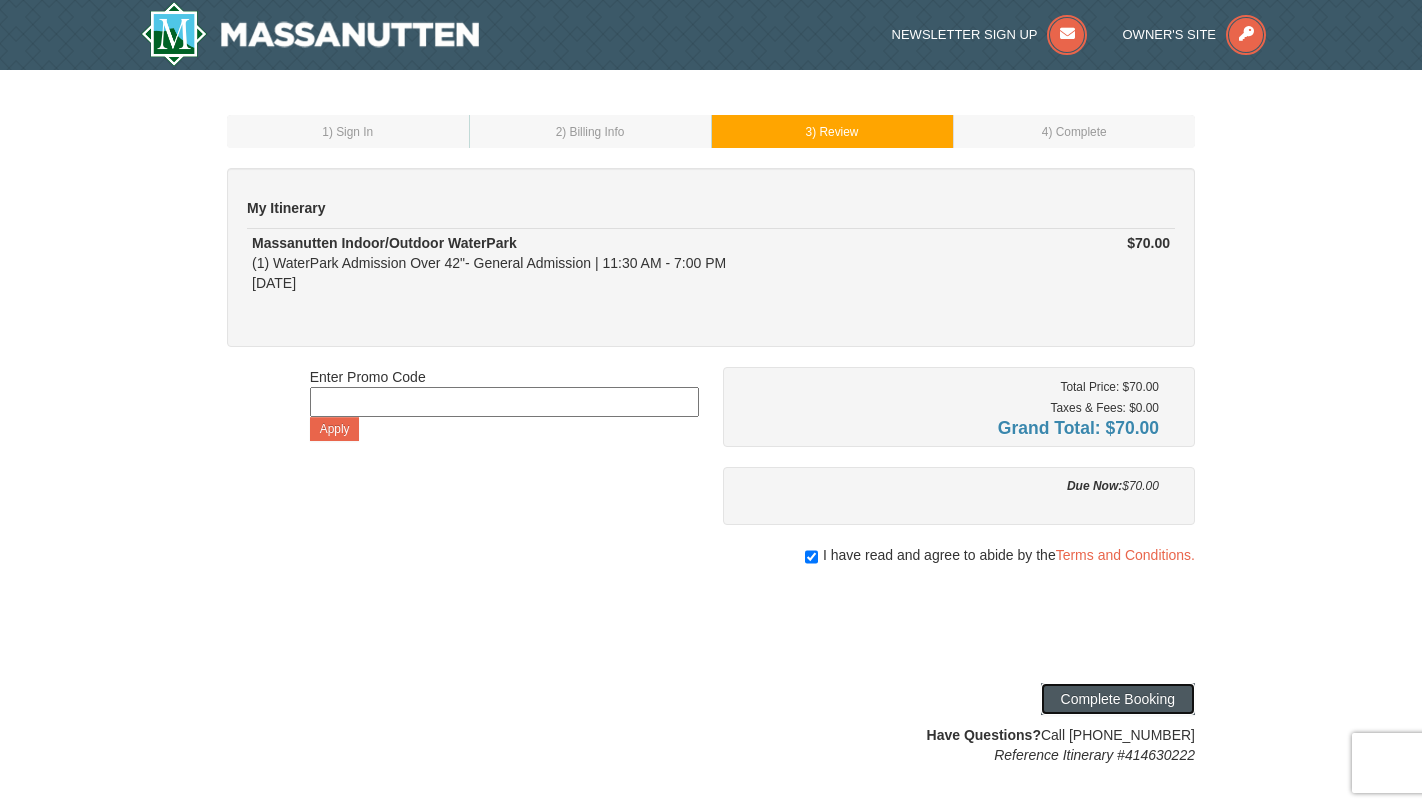 click on "Complete Booking" at bounding box center [1118, 699] 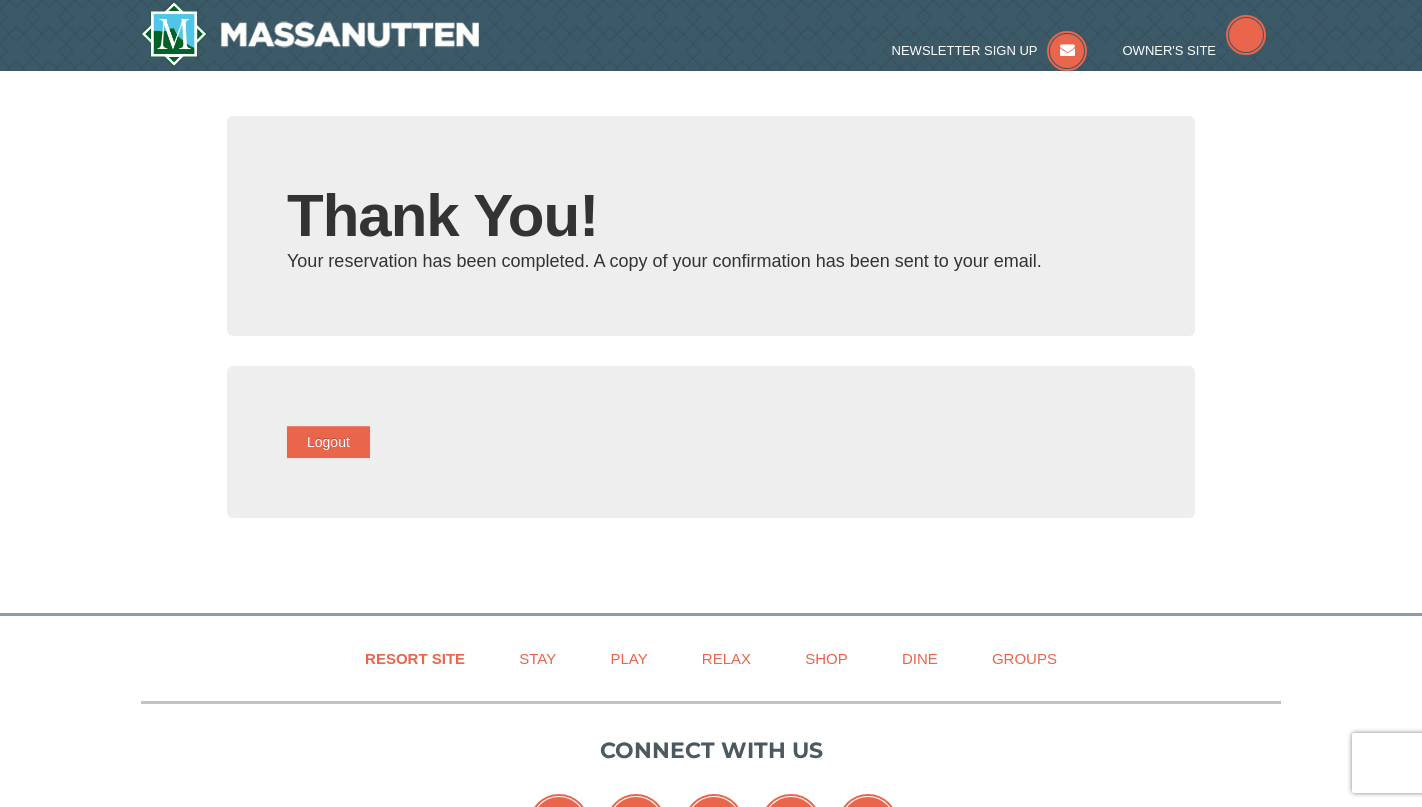 scroll, scrollTop: 0, scrollLeft: 0, axis: both 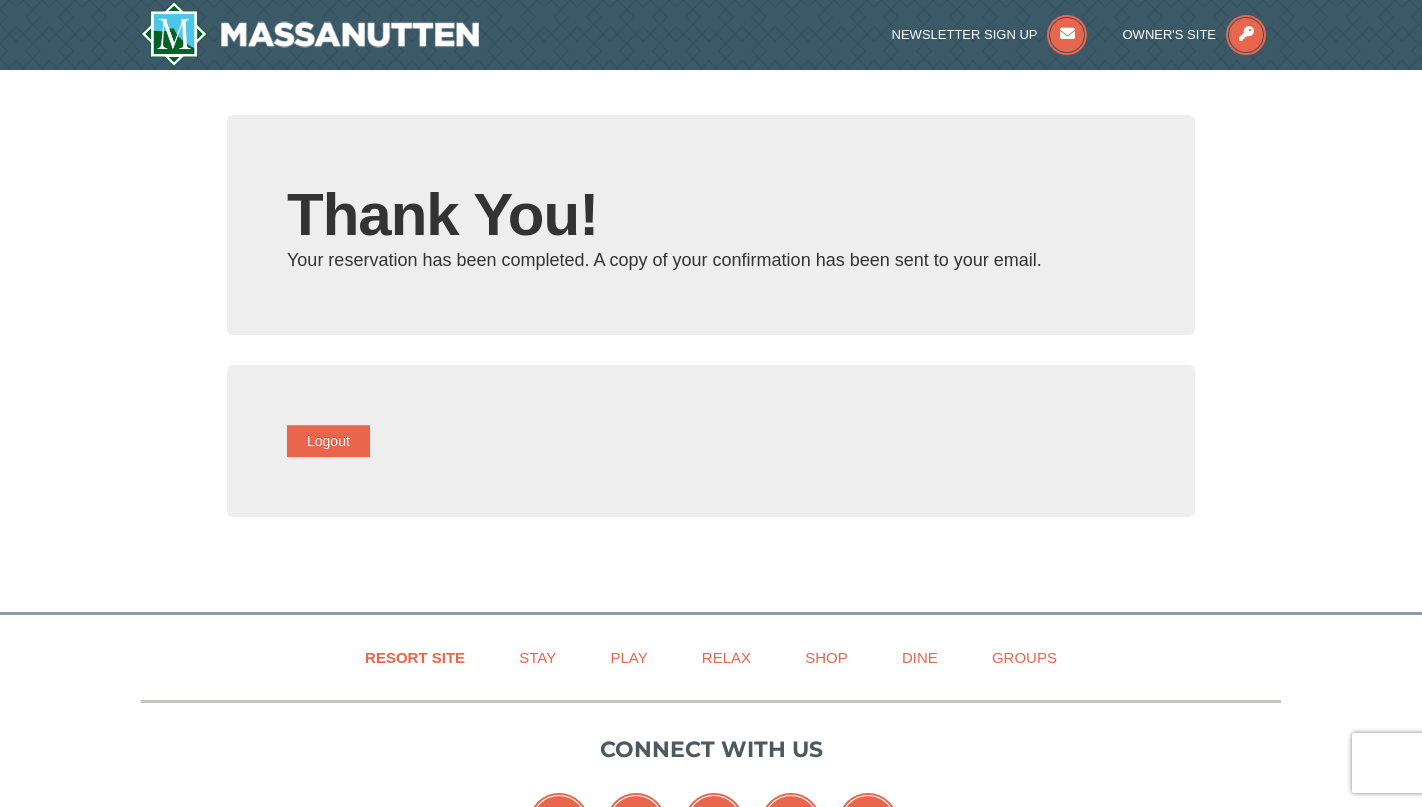 type on "[PERSON_NAME][EMAIL_ADDRESS][DOMAIN_NAME]" 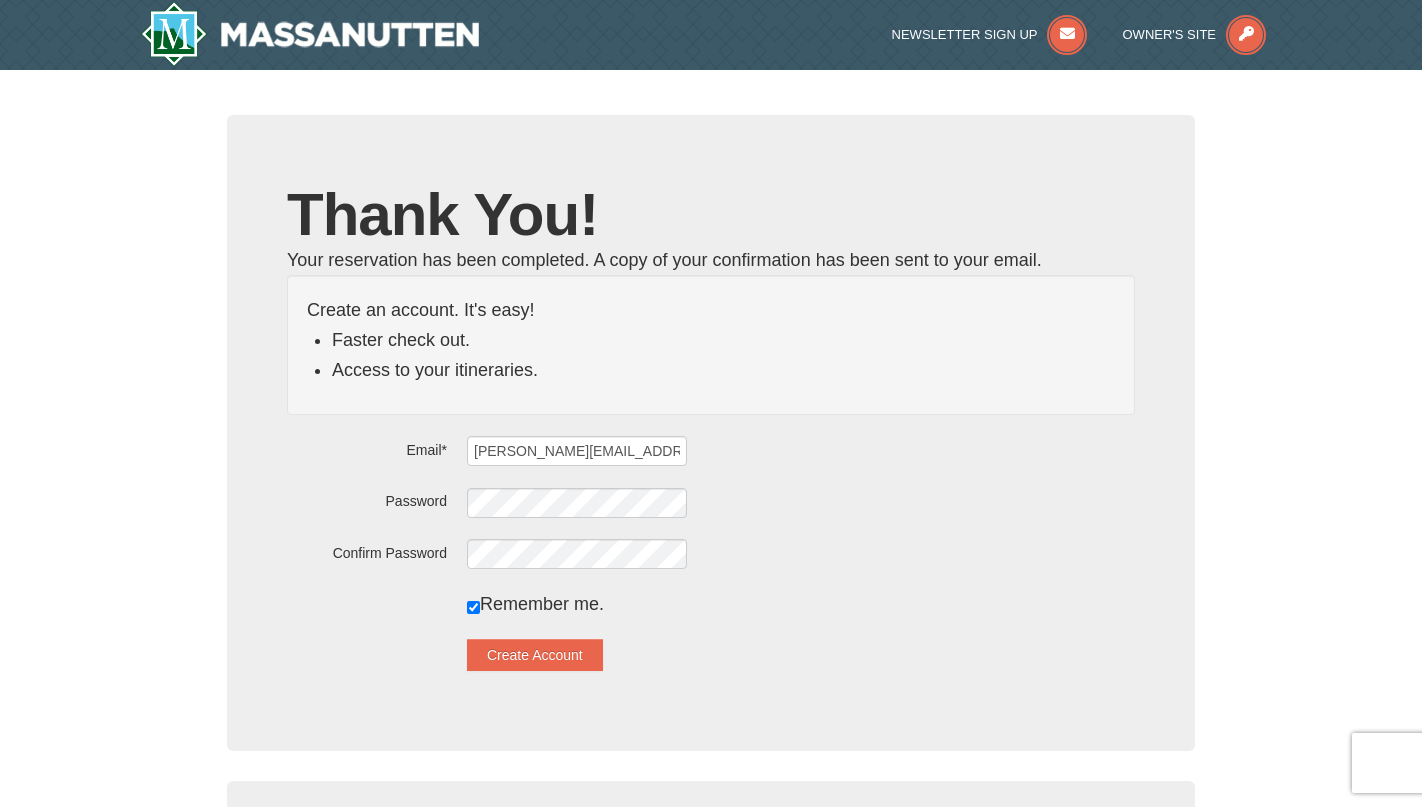 click on "Logout" at bounding box center (711, 857) 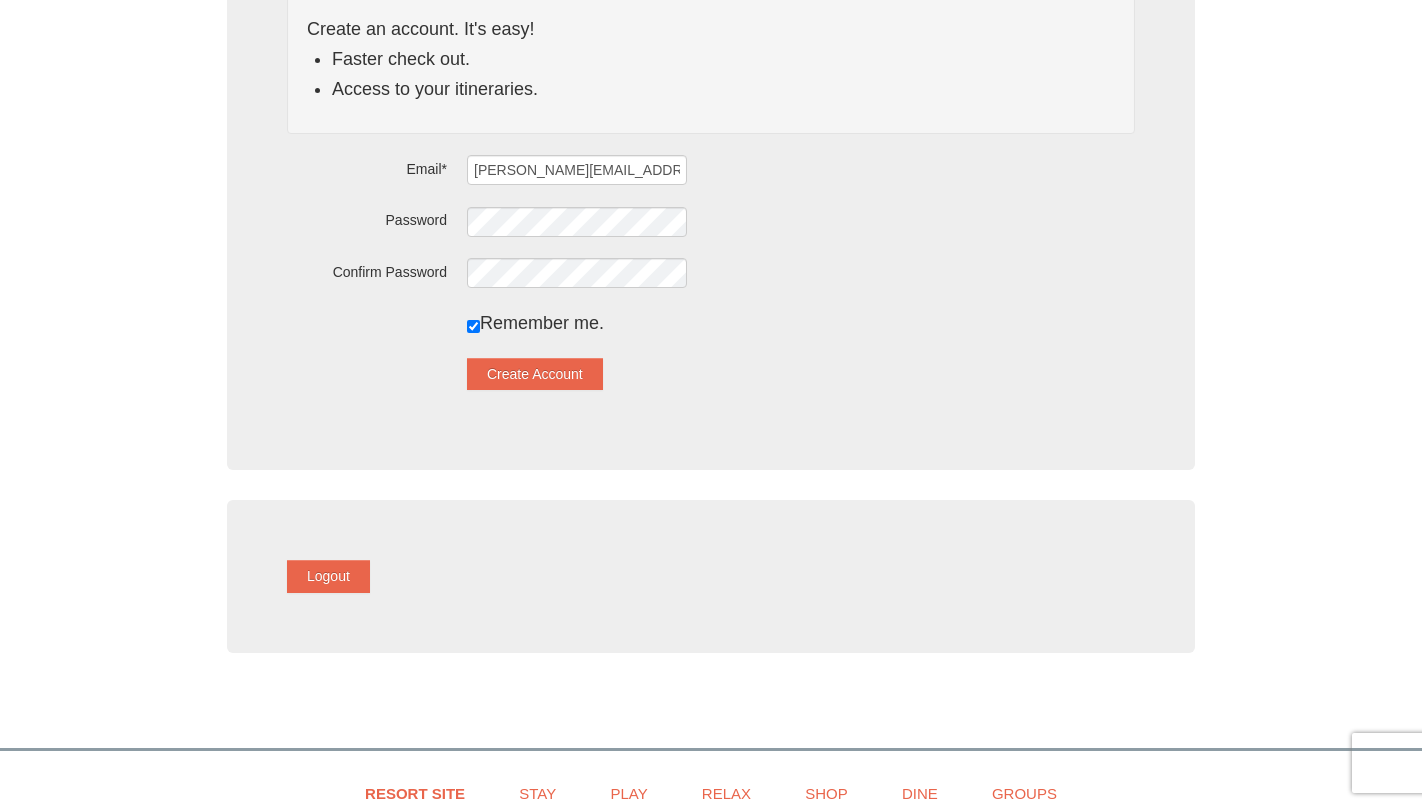 scroll, scrollTop: 282, scrollLeft: 0, axis: vertical 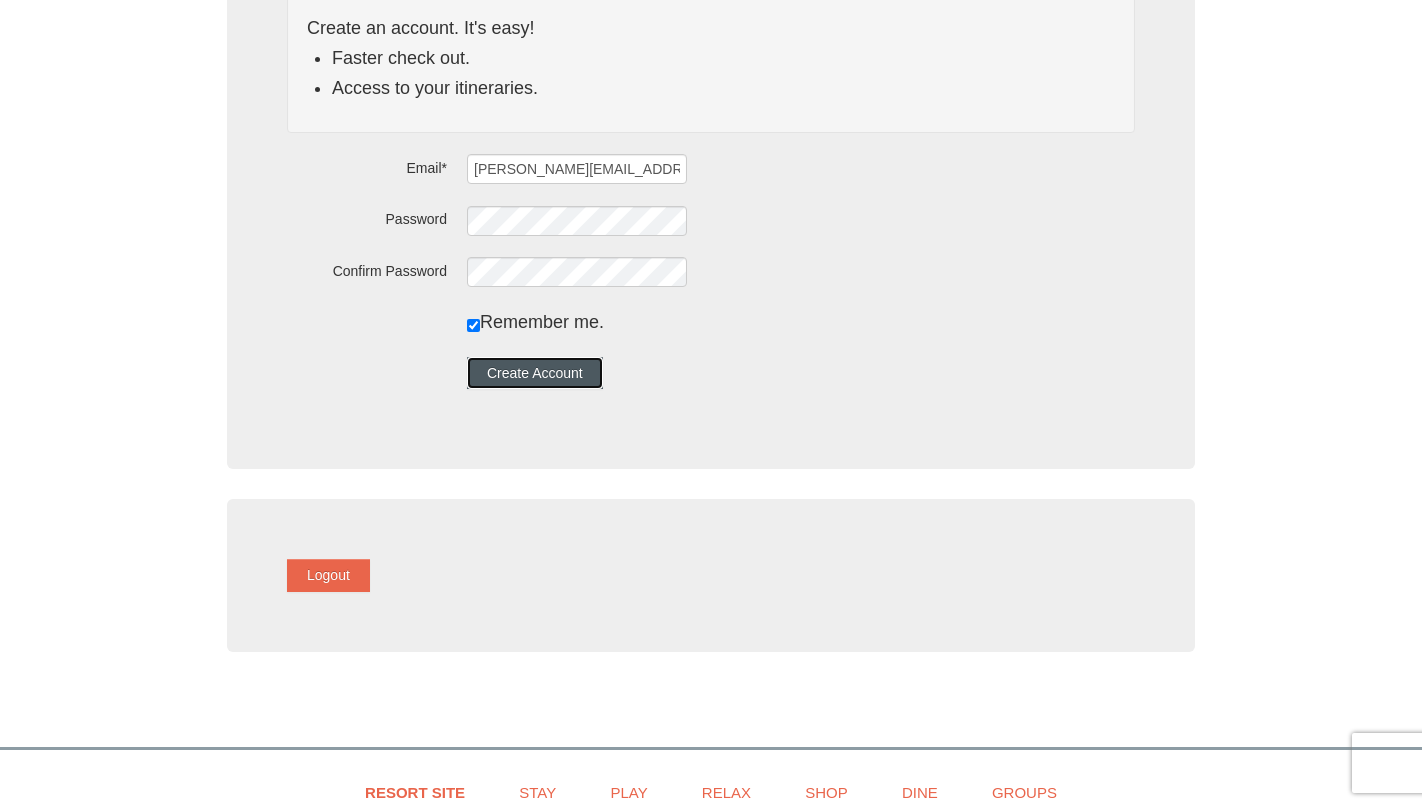 click on "Create Account" at bounding box center (535, 373) 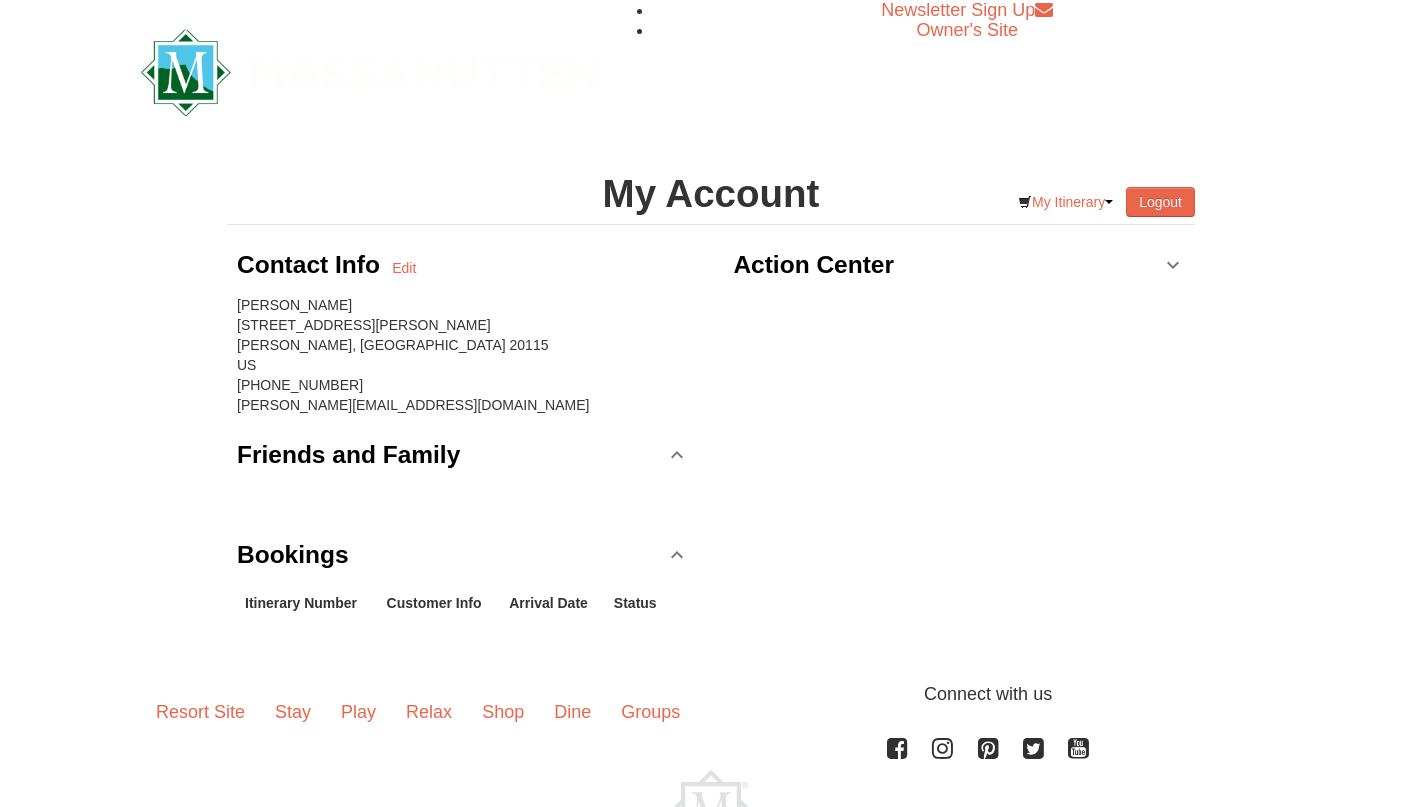 scroll, scrollTop: 0, scrollLeft: 0, axis: both 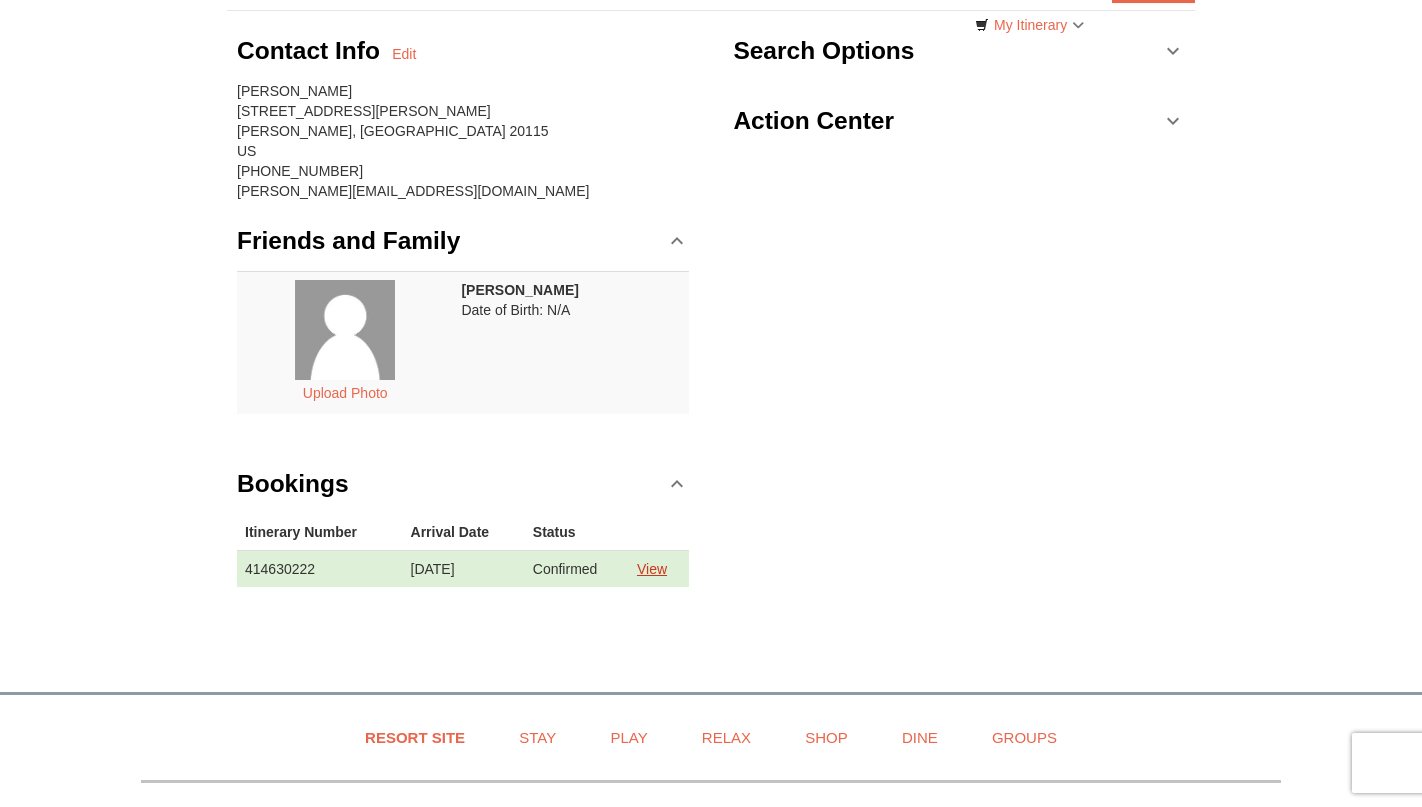 click on "View" at bounding box center (652, 569) 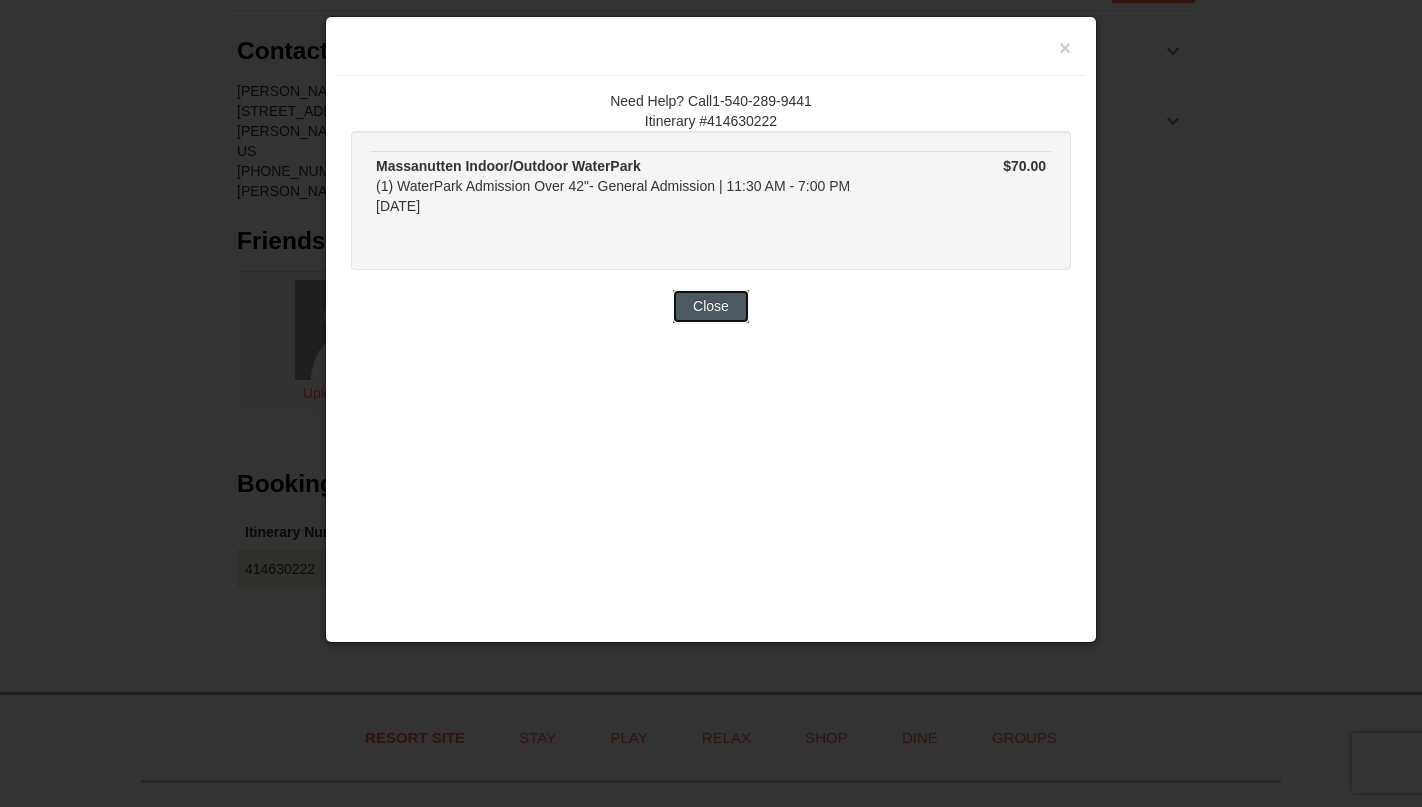 click on "Close" at bounding box center [711, 306] 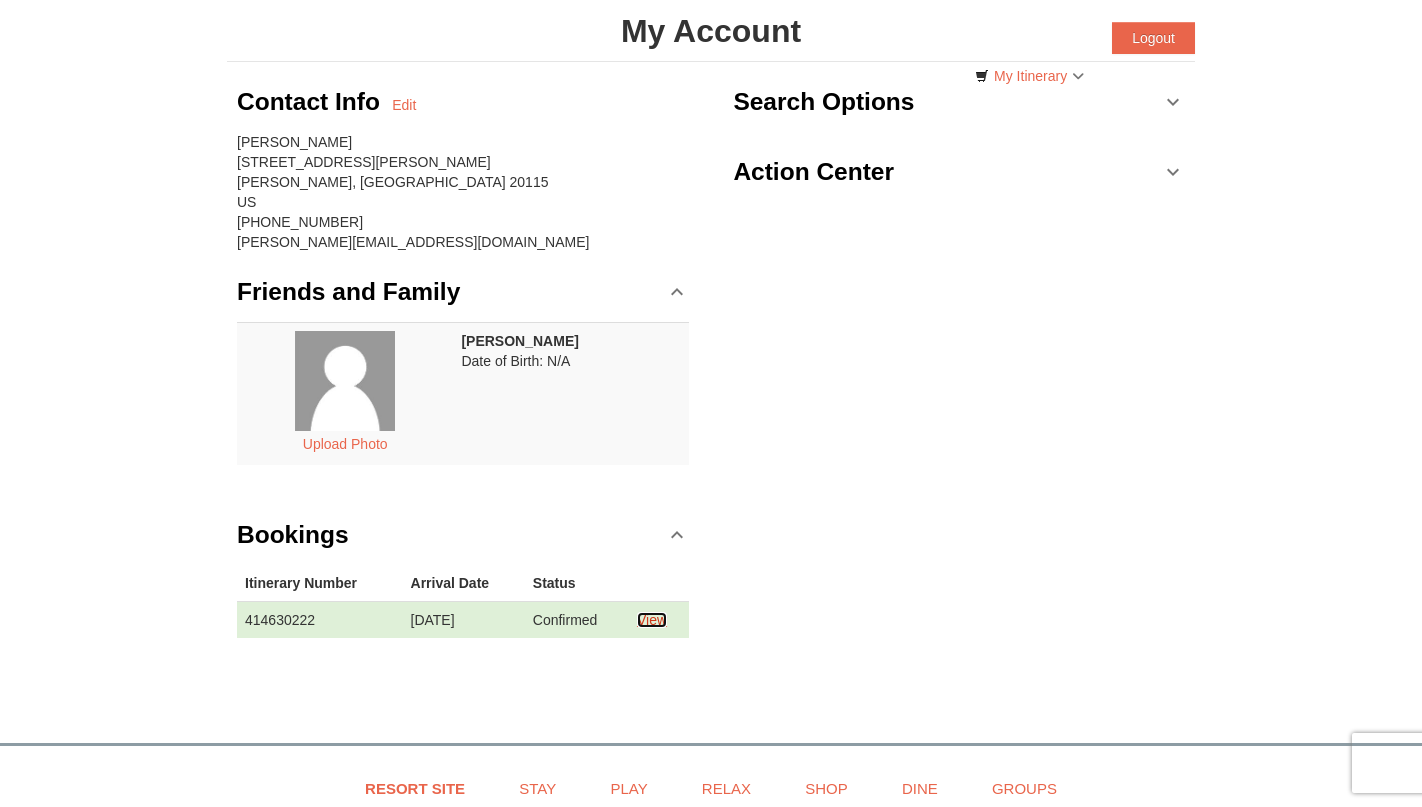 scroll, scrollTop: 110, scrollLeft: 0, axis: vertical 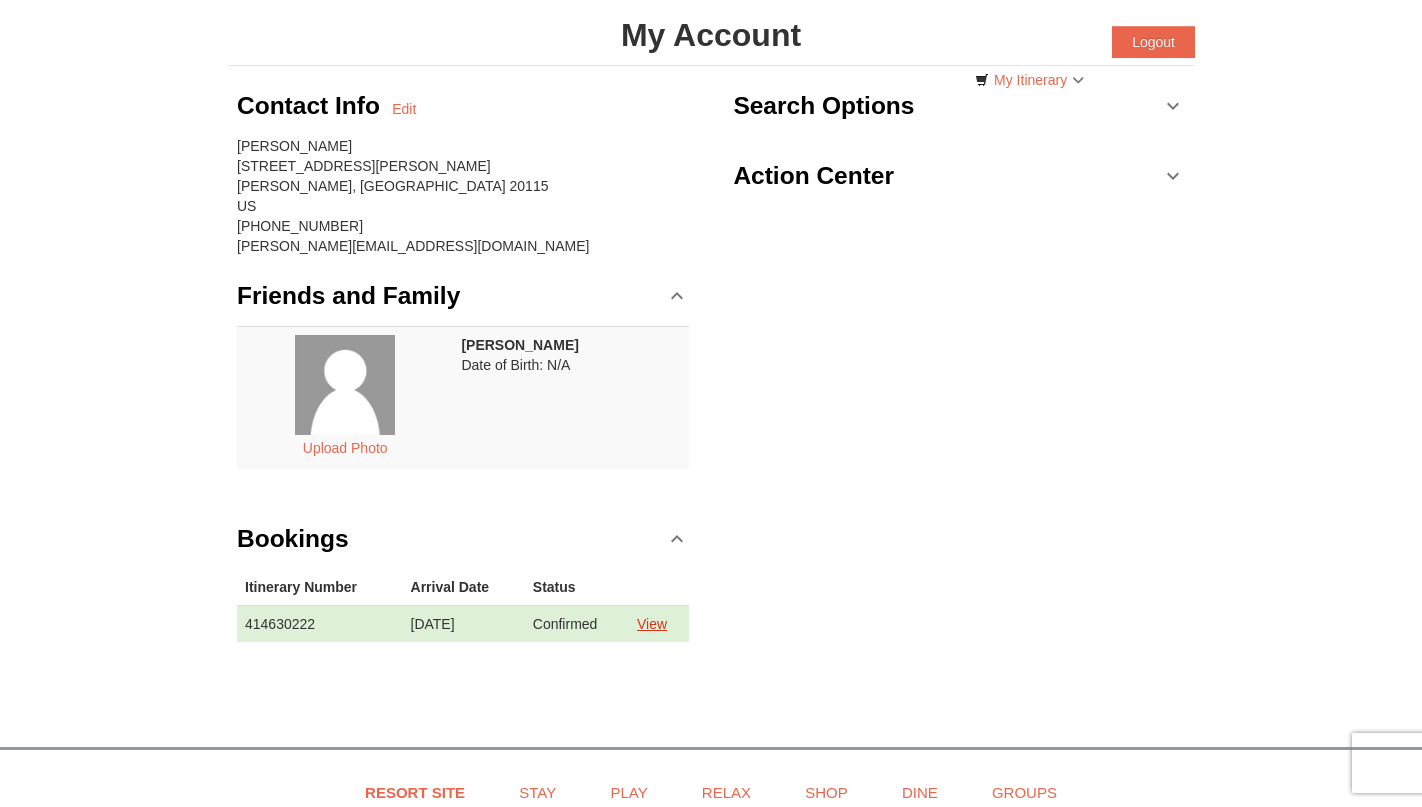 click on "View" at bounding box center (652, 624) 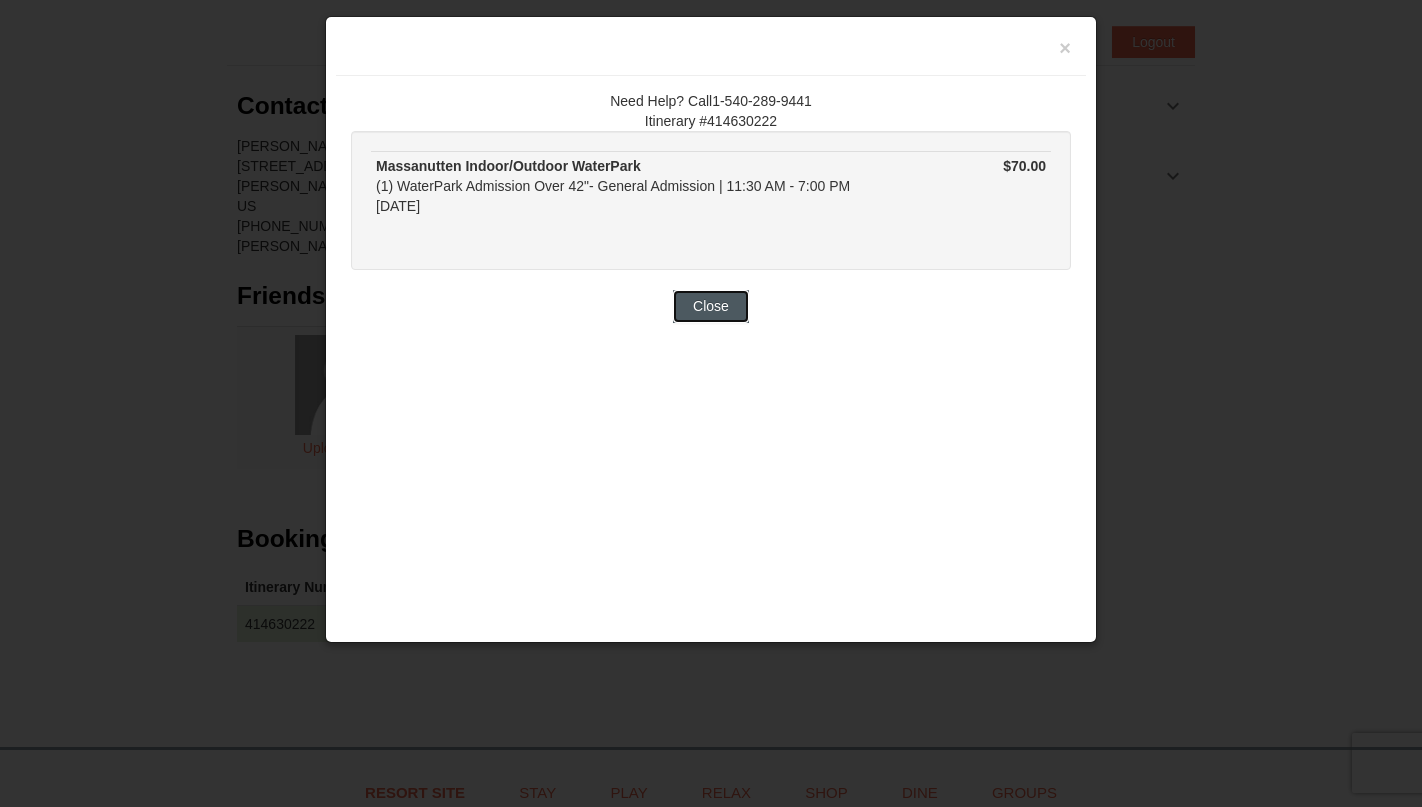 click on "Close" at bounding box center [711, 306] 